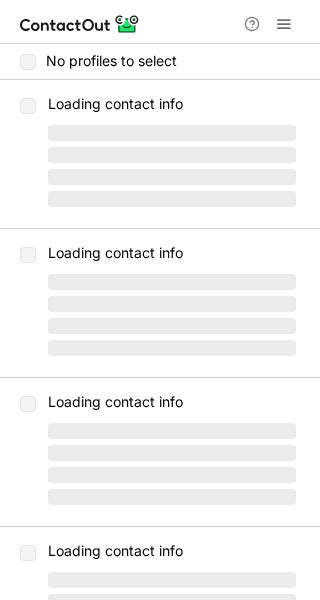scroll, scrollTop: 0, scrollLeft: 0, axis: both 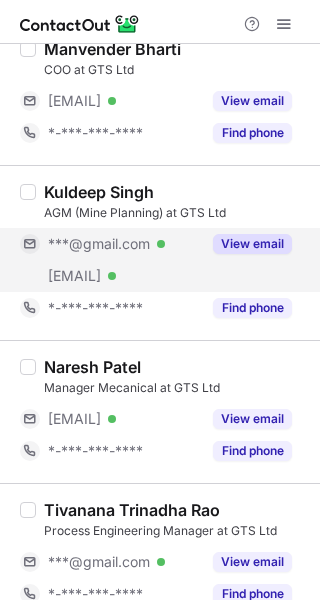 click on "View email" at bounding box center (252, 244) 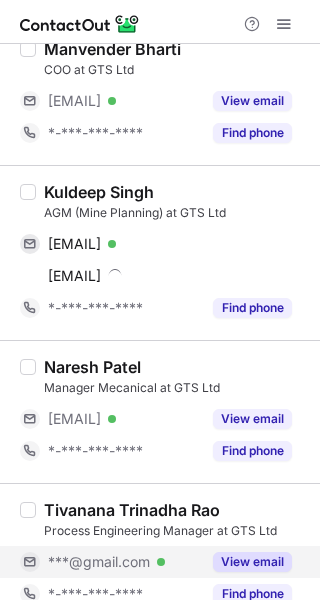 click on "View email" at bounding box center [252, 562] 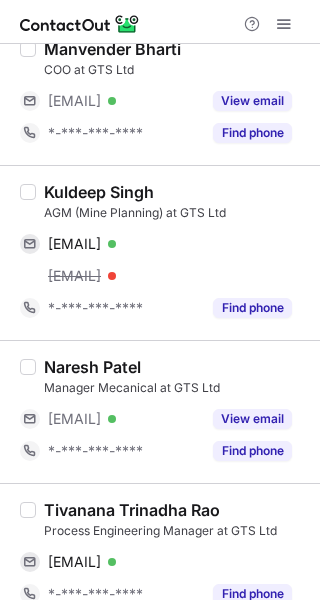 click on "Kuldeep Singh" at bounding box center (99, 192) 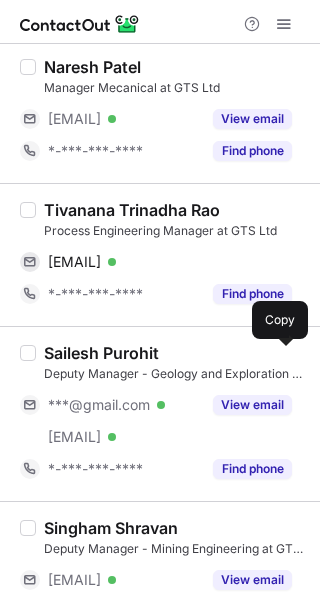 scroll, scrollTop: 468, scrollLeft: 0, axis: vertical 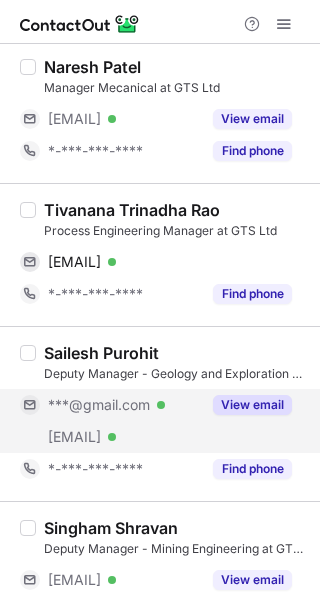 click on "View email" at bounding box center (252, 405) 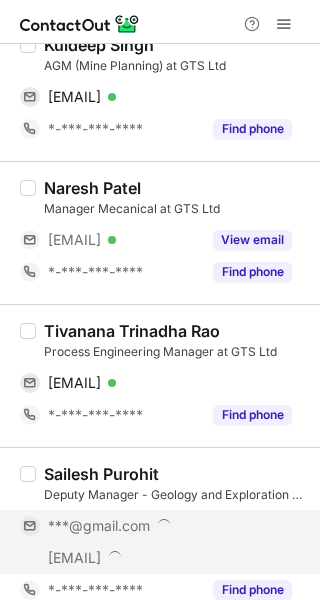 scroll, scrollTop: 168, scrollLeft: 0, axis: vertical 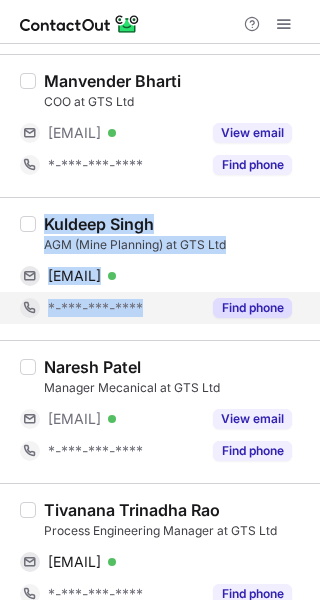 copy on "Kuldeep Singh AGM (Mine Planning) at GTS Ltd imencrypt@gmail.com Verified Copy *-***-***-****" 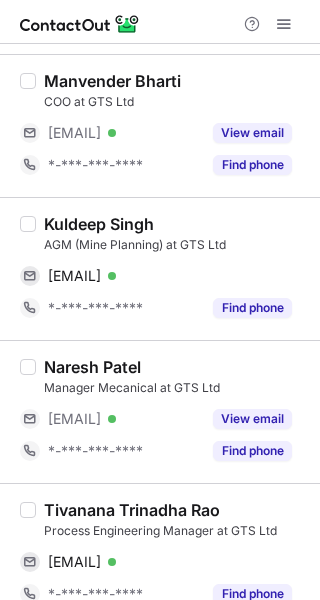 click at bounding box center [160, 22] 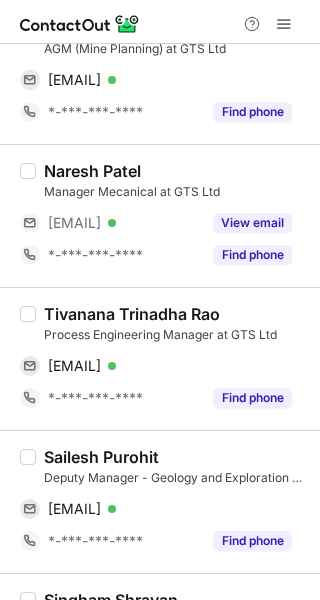 scroll, scrollTop: 368, scrollLeft: 0, axis: vertical 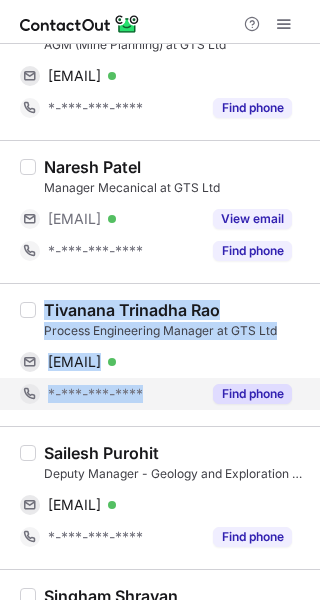copy on "Tivanana Trinadha Rao Process Engineering Manager at GTS Ltd ttraomgm@gmail.com Verified Copy *-***-***-****" 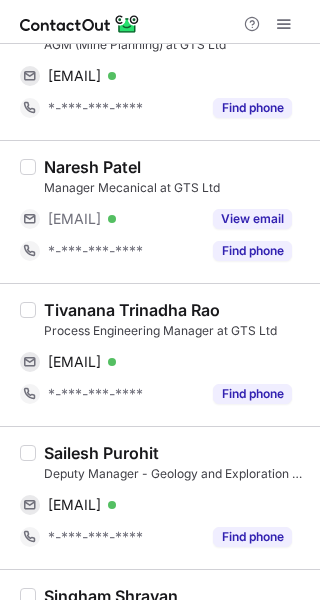 click at bounding box center (160, 22) 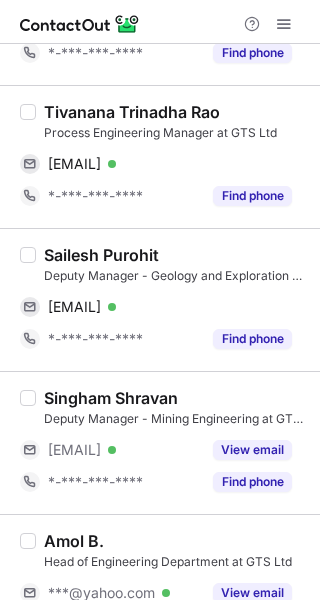 scroll, scrollTop: 668, scrollLeft: 0, axis: vertical 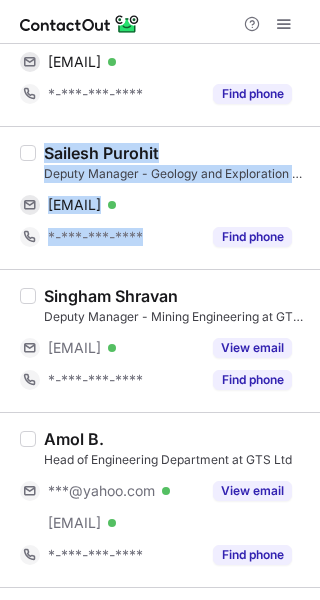 copy on "Sailesh Purohit Deputy Manager - Geology and Exploration at GTS Ltd saileshpurohit24@gmail.com Verified Copy *-***-***-****" 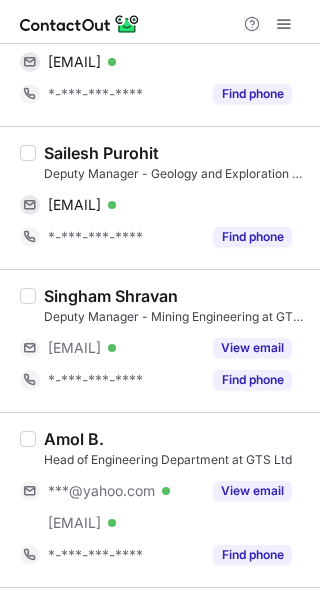 click at bounding box center (160, 22) 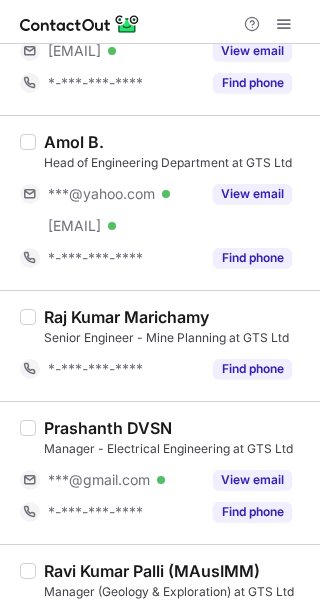 scroll, scrollTop: 968, scrollLeft: 0, axis: vertical 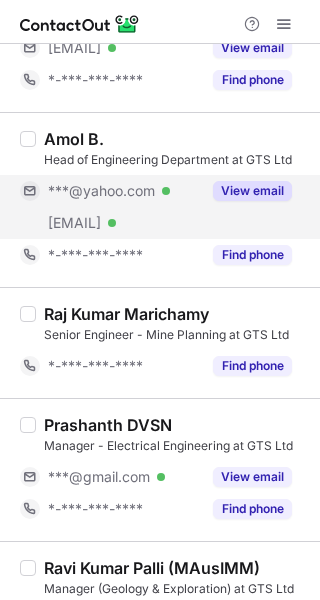 click on "View email" at bounding box center (252, 191) 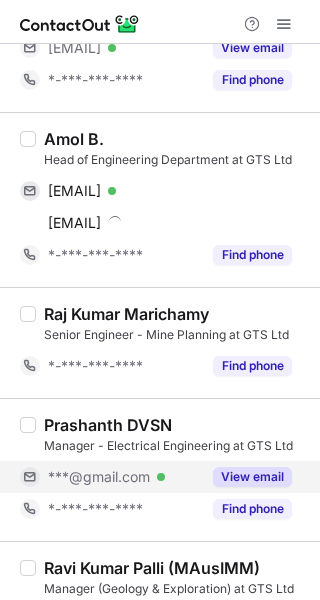 click on "View email" at bounding box center [252, 477] 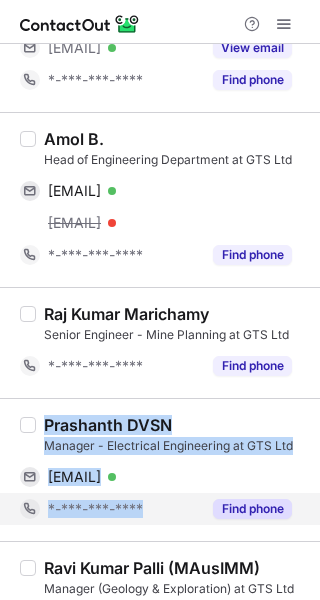 copy on "Prashanth DVSN Manager - Electrical Engineering at GTS Ltd prashanthdvsn@gmail.com Verified Copy *-***-***-****" 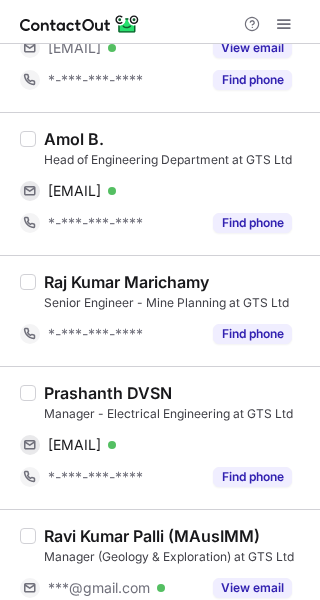 click at bounding box center (160, 22) 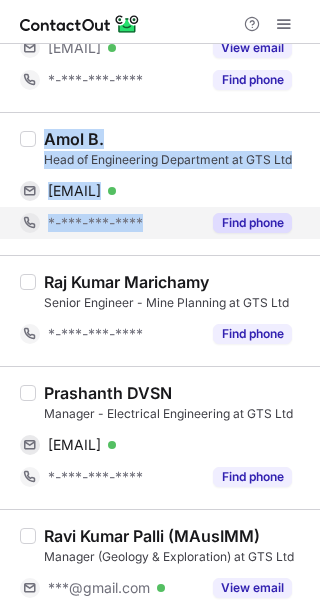 copy on "Amol B. Head of Engineering Department at GTS Ltd bamol5@yahoo.com Verified Copy *-***-***-****" 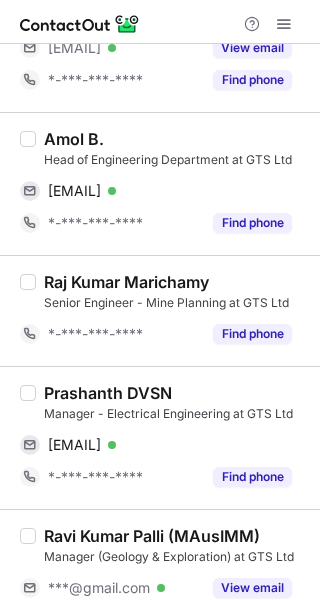 click at bounding box center [160, 22] 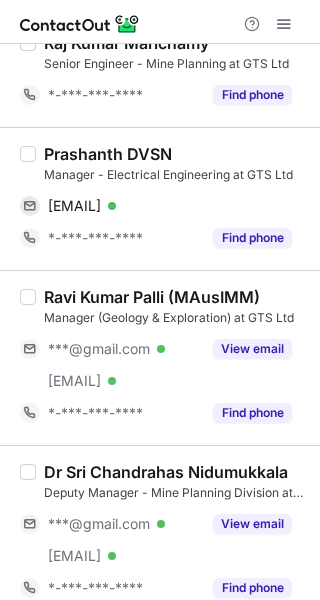 scroll, scrollTop: 1268, scrollLeft: 0, axis: vertical 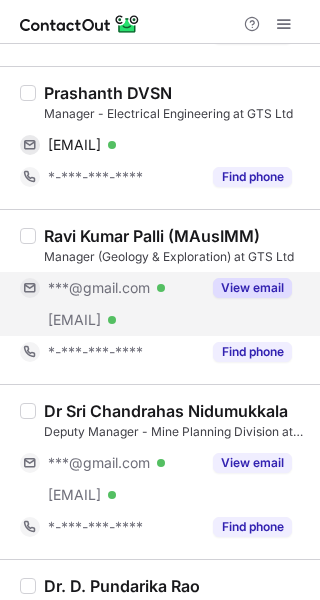 click on "View email" at bounding box center [252, 288] 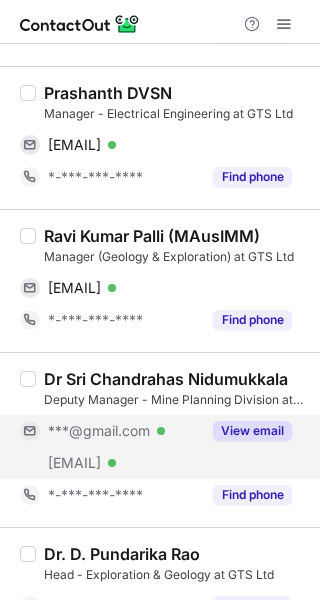 click on "View email" at bounding box center (252, 431) 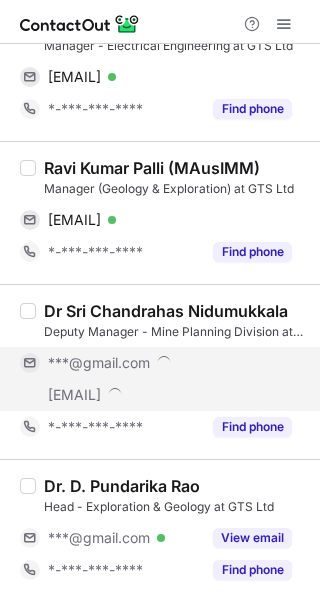 scroll, scrollTop: 1368, scrollLeft: 0, axis: vertical 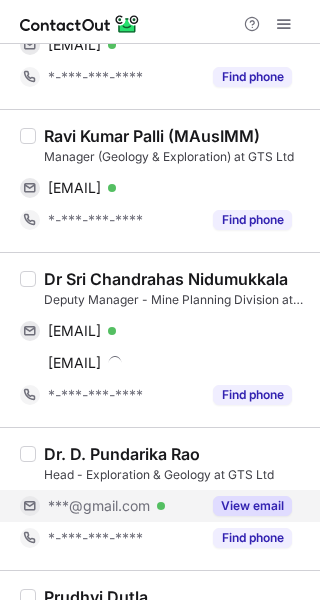 click on "View email" at bounding box center (246, 506) 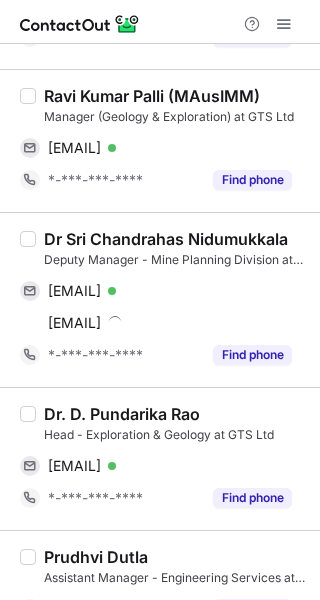 scroll, scrollTop: 1368, scrollLeft: 0, axis: vertical 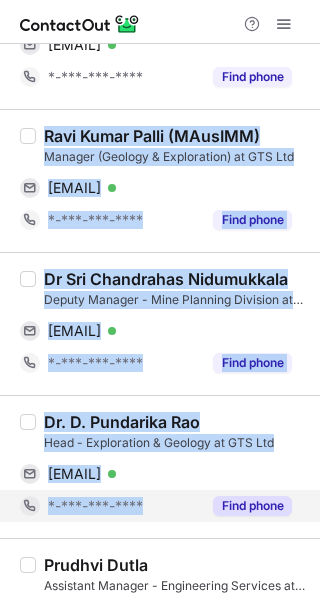 copy on "Ravi Kumar Palli (MAusIMM) Manager (Geology & Exploration) at GTS Ltd ravipallister@gmail.com Verified Copy *-***-***-**** Find phone Dr Sri Chandrahas Nidumukkala Deputy Manager - Mine Planning Division at GTS Ltd srichandru2009@gmail.com Verified Copy *-***-***-**** Find phone Dr. D. Pundarika Rao Head - Exploration & Geology at GTS Ltd pundarikarao@gmail.com Verified Copy *-***-***-****" 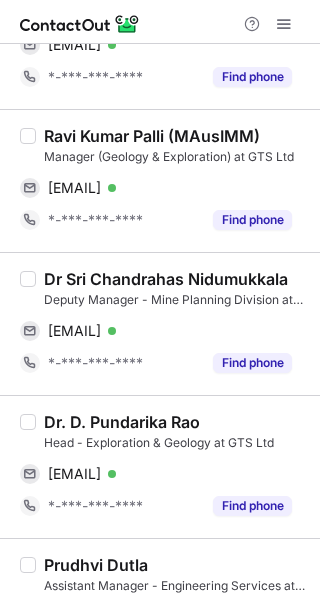 click at bounding box center [160, 22] 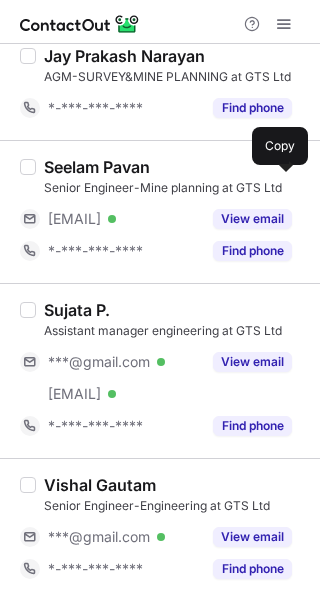 scroll, scrollTop: 2068, scrollLeft: 0, axis: vertical 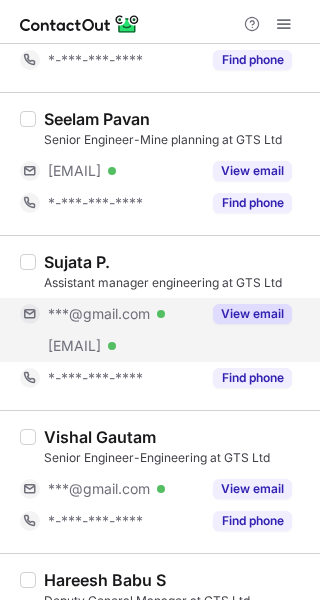 click on "View email" at bounding box center (252, 314) 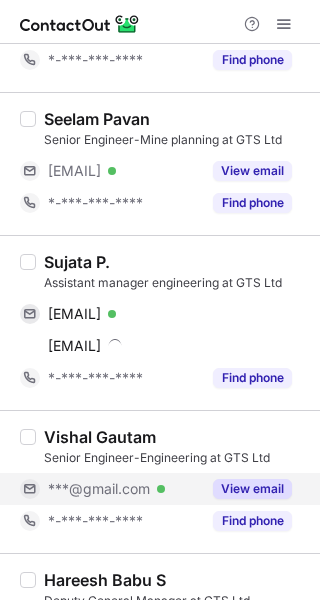 click on "View email" at bounding box center (252, 489) 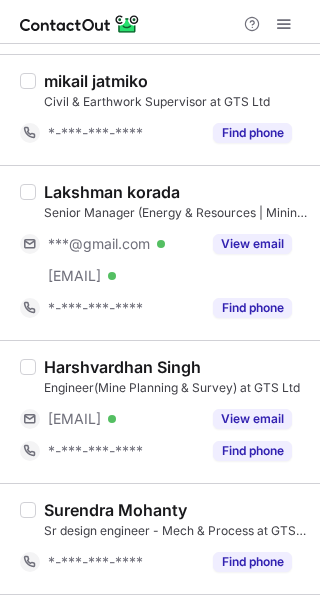 scroll, scrollTop: 2790, scrollLeft: 0, axis: vertical 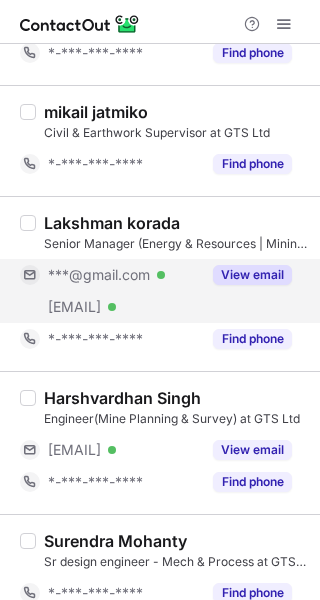 click on "View email" at bounding box center (252, 275) 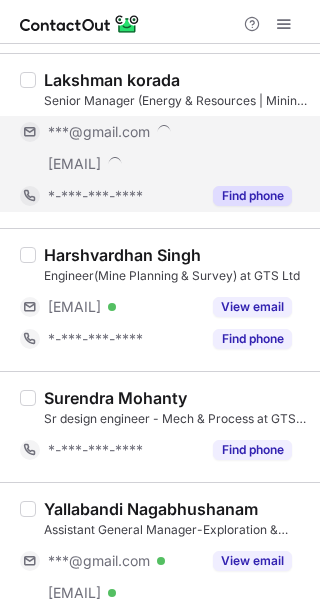 scroll, scrollTop: 2958, scrollLeft: 0, axis: vertical 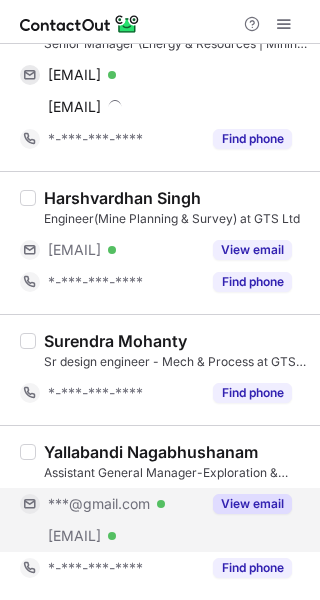 click on "View email" at bounding box center [252, 504] 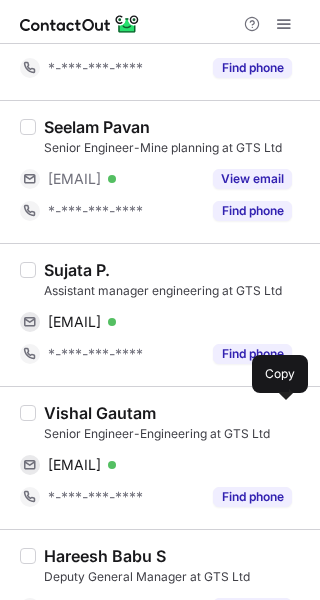 scroll, scrollTop: 2058, scrollLeft: 0, axis: vertical 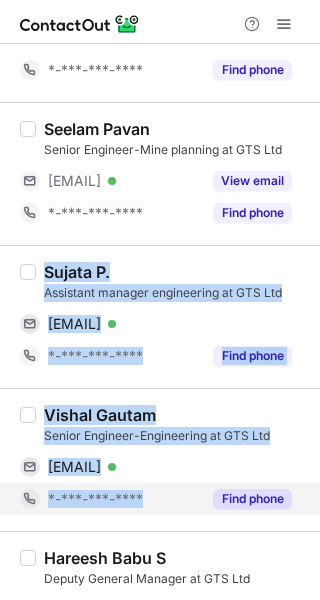 copy on "Sujata P. Assistant manager engineering at GTS Ltd sujatapatil57@gmail.com Verified Copy *-***-***-**** Find phone Vishal Gautam Senior Engineer-Engineering at GTS Ltd vg0000023@gmail.com Verified Copy *-***-***-****" 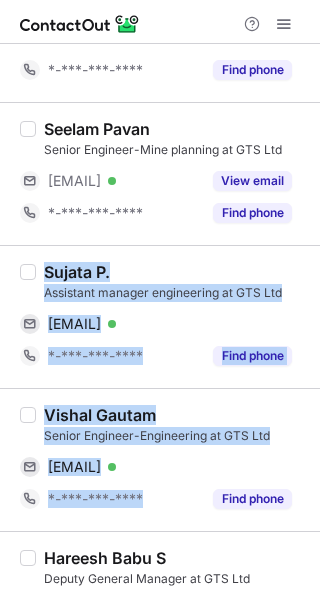 drag, startPoint x: 46, startPoint y: 275, endPoint x: 119, endPoint y: 520, distance: 255.64429 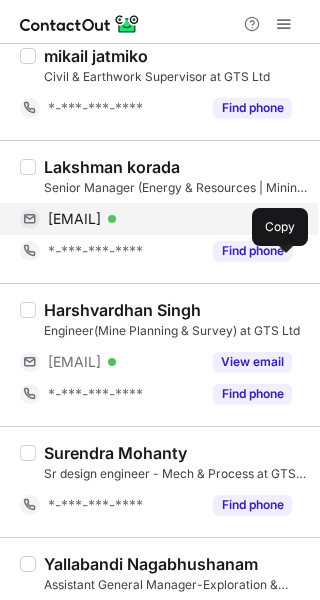 scroll, scrollTop: 2926, scrollLeft: 0, axis: vertical 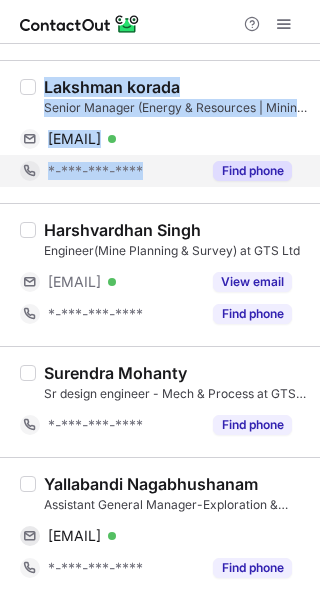 copy on "Lakshman korada Senior Manager (Energy & Resources | Mining Digital Strategy | Technology Consulting) at GTS Ltd koradalakshman@gmail.com Verified Copy *-***-***-****" 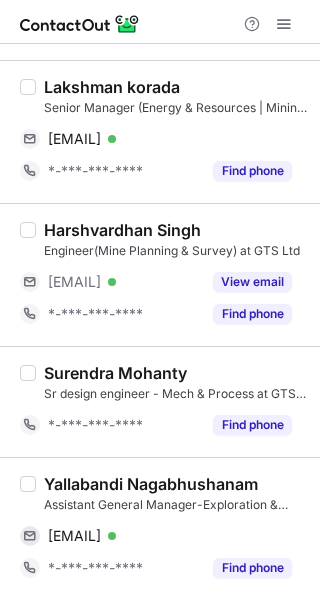 click at bounding box center (160, 22) 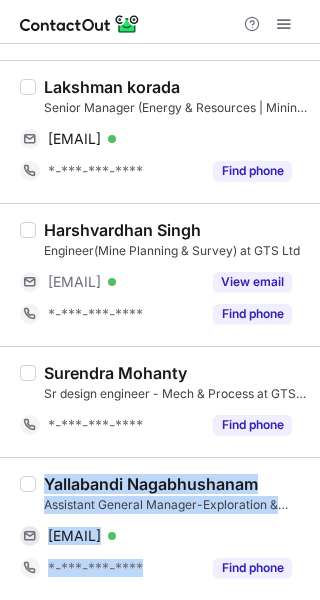 copy on "Yallabandi Nagabhushanam Assistant General Manager-Exploration & Geology at GTS Ltd ynbhushanam@gmail.com Verified Copy *-***-***-****" 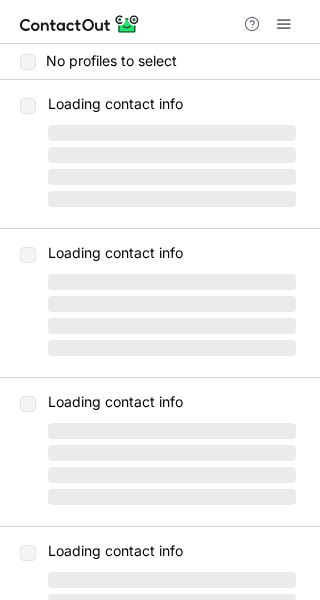 scroll, scrollTop: 0, scrollLeft: 0, axis: both 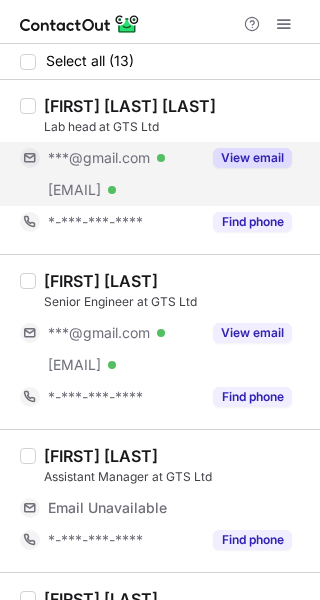 click on "View email" at bounding box center [252, 158] 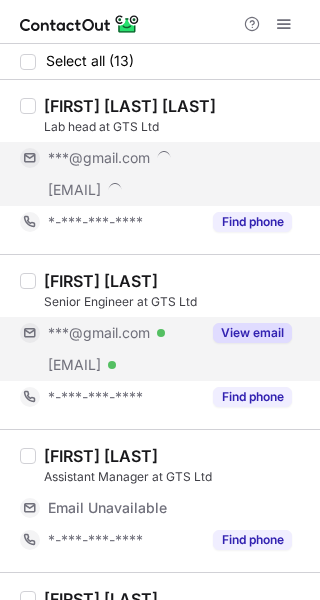 click on "View email" at bounding box center [252, 333] 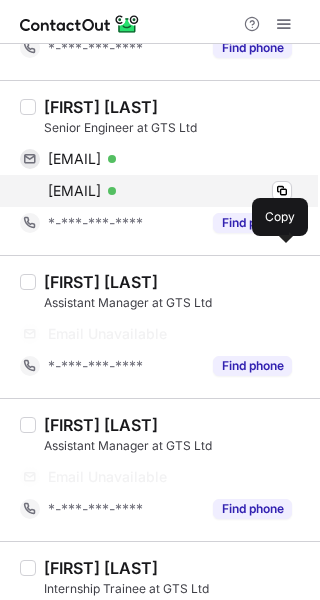 scroll, scrollTop: 400, scrollLeft: 0, axis: vertical 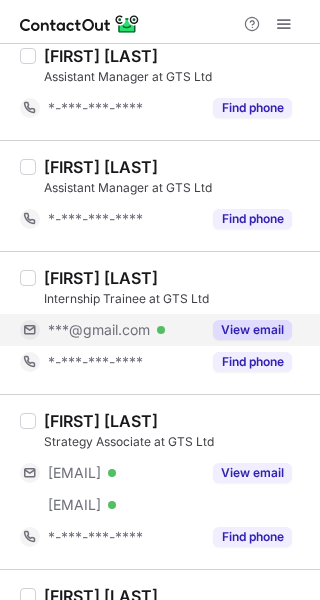 click on "View email" at bounding box center [252, 330] 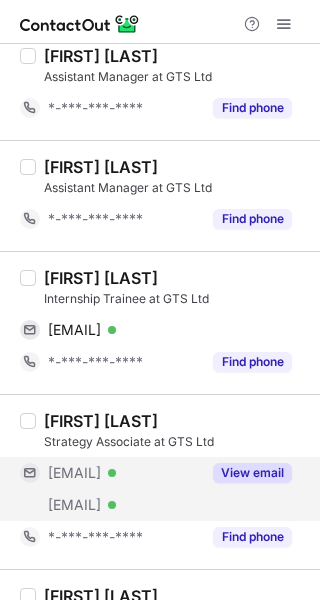 click on "View email" at bounding box center (252, 473) 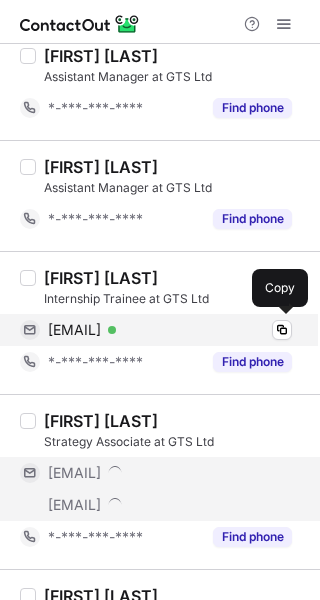 scroll, scrollTop: 0, scrollLeft: 0, axis: both 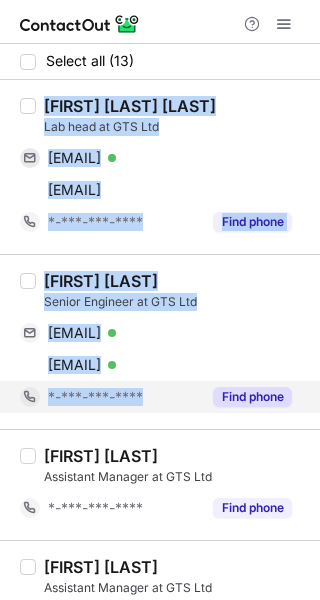 copy on "[FIRST] [LAST] [LAST] [EMAIL] [EMAIL] [PHONE] [FIRST] [LAST] [EMAIL] [EMAIL] [PHONE]" 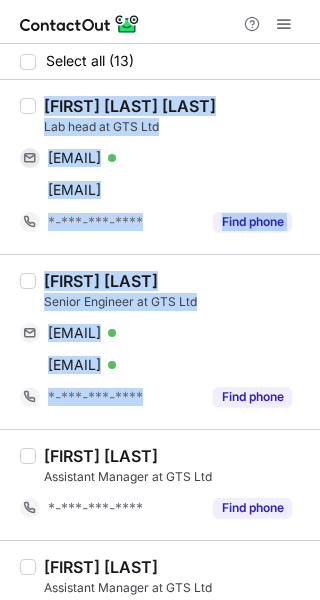 drag, startPoint x: 49, startPoint y: 102, endPoint x: 11, endPoint y: 500, distance: 399.80997 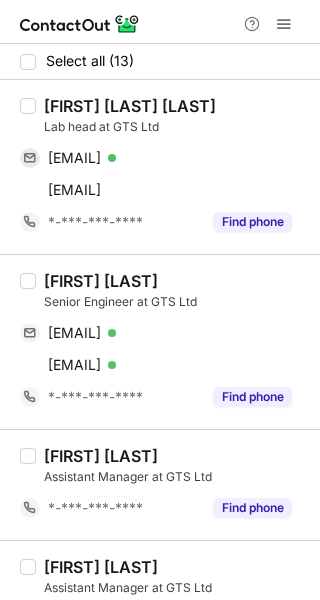 click on "Help & Support" at bounding box center [160, 22] 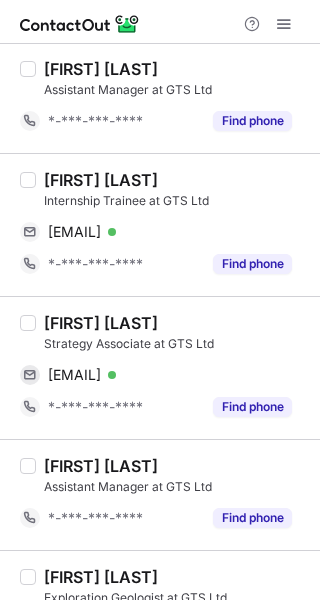 scroll, scrollTop: 500, scrollLeft: 0, axis: vertical 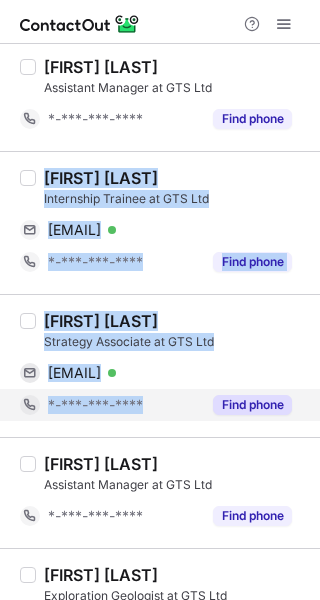 copy on "Kethavath Shiva Internship Trainee at GTS Ltd shivakethavath36@gmail.com Verified Copy *-***-***-**** Find phone Aman Patel Strategy Associate at GTS Ltd amanp25@iimklive.com Verified Copy *-***-***-****" 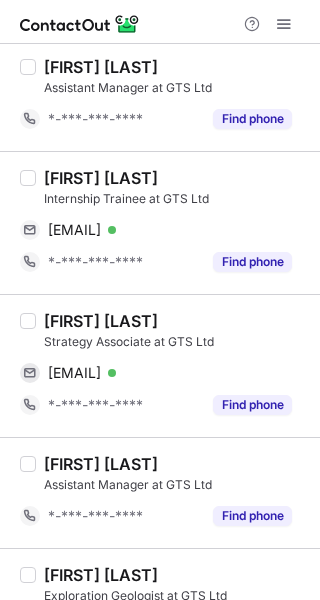 click on "Help & Support" at bounding box center [160, 22] 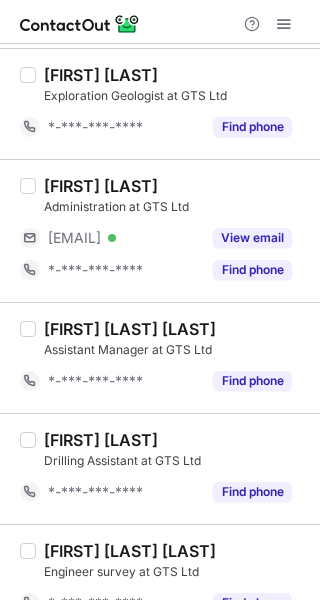 scroll, scrollTop: 1178, scrollLeft: 0, axis: vertical 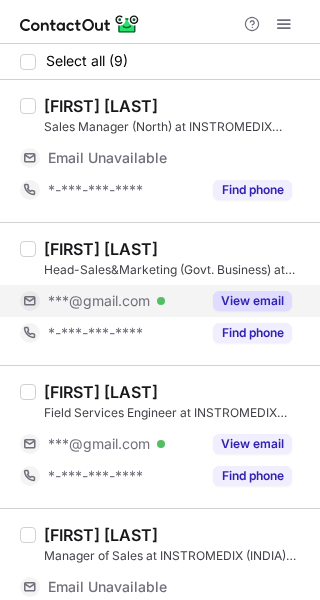 click on "View email" at bounding box center (252, 301) 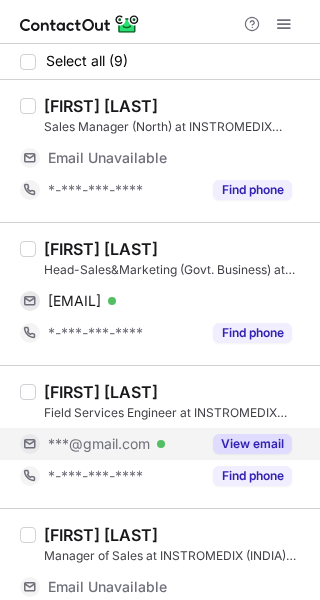 click on "View email" at bounding box center [246, 444] 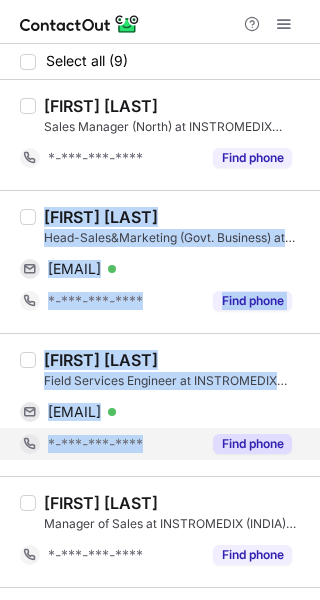 copy on "Santosh Kumar Head-Sales&Marketing (Govt. Business) at INSTROMEDIX (INDIA) PRIVATE LIMITED santoshemailbox@gmail.com Verified Copy *-***-***-**** Find phone Alpesh Rathod Field Services Engineer at INSTROMEDIX (INDIA) PRIVATE LIMITED alpeshbr17@gmail.com Verified Copy *-***-***-****" 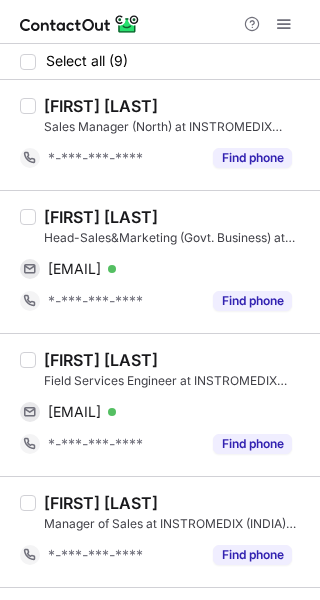 click at bounding box center [160, 22] 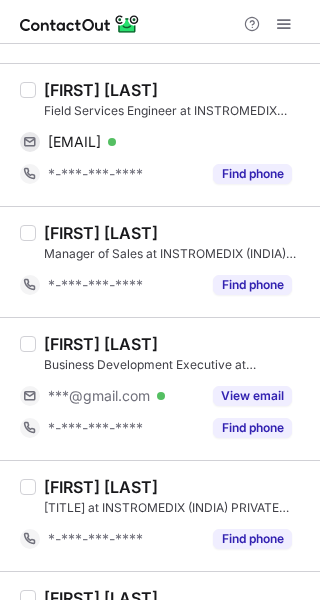 scroll, scrollTop: 300, scrollLeft: 0, axis: vertical 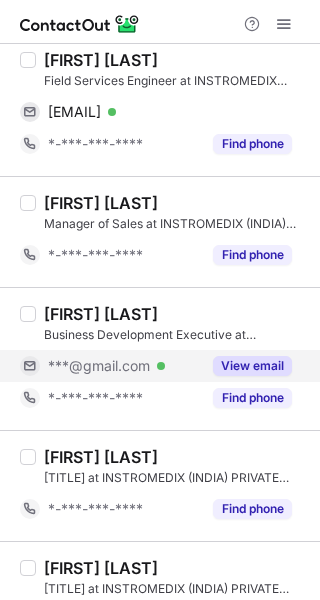 click on "View email" at bounding box center [252, 366] 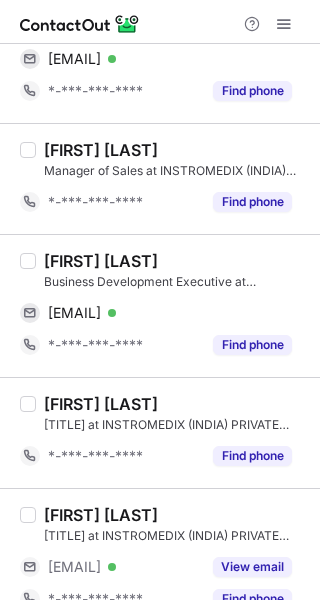 scroll, scrollTop: 400, scrollLeft: 0, axis: vertical 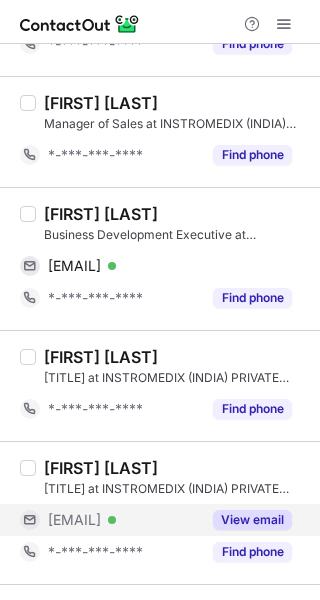 click on "View email" at bounding box center (252, 520) 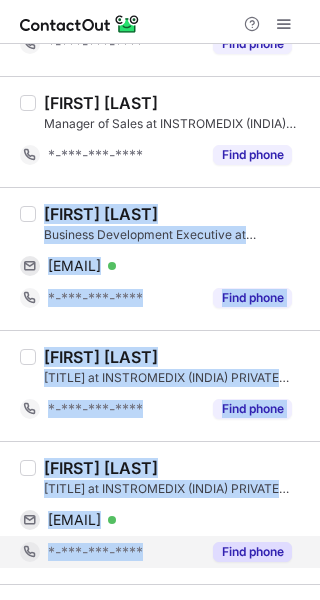 copy on "GURNAM SINGH Business Development Executive at INSTROMEDIX (INDIA) PRIVATE LIMITED gurnamsingh2202@gmail.com Verified Copy *-***-***-**** Find phone Sagar Hansa Sales Manager at INSTROMEDIX (INDIA) PRIVATE LIMITED *-***-***-**** Find phone Trilok Jha Accountant at INSTROMEDIX (INDIA) PRIVATE LIMITED jhatrilok@rocketmail.com Verified Copy *-***-***-****" 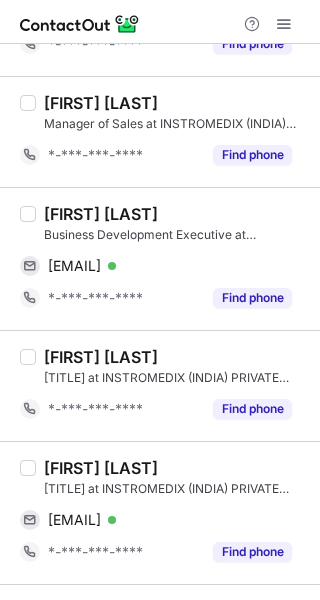 click at bounding box center [160, 22] 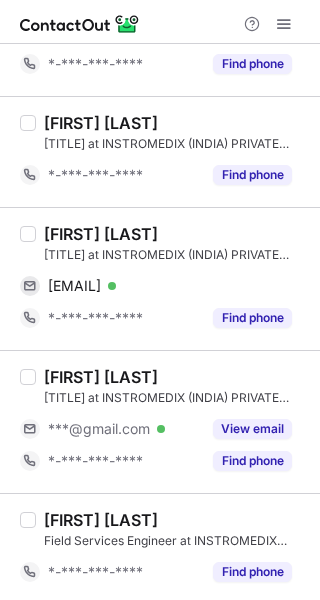 scroll, scrollTop: 638, scrollLeft: 0, axis: vertical 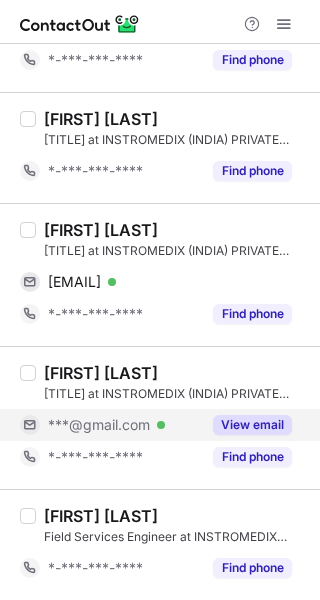 click on "View email" at bounding box center (252, 425) 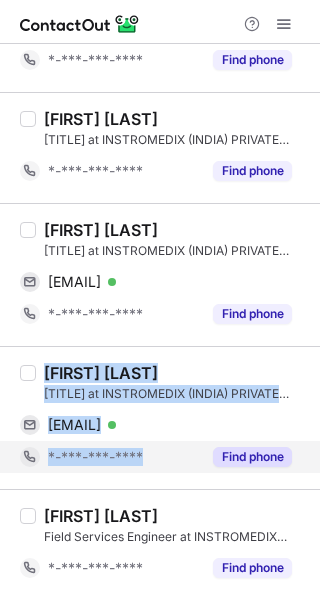 copy on "Salil Kumar Advisor -  Instromedix  Government Relation at INSTROMEDIX (INDIA) PRIVATE LIMITED jsalilkumar11@gmail.com Verified Copy *-***-***-****" 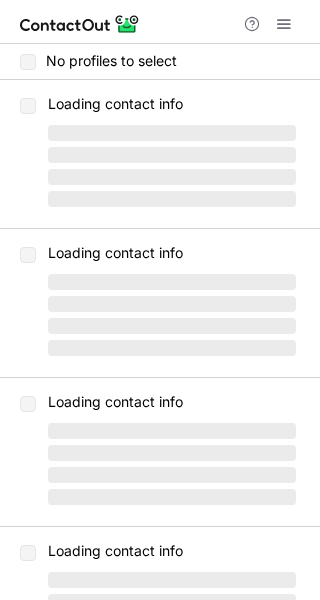 scroll, scrollTop: 0, scrollLeft: 0, axis: both 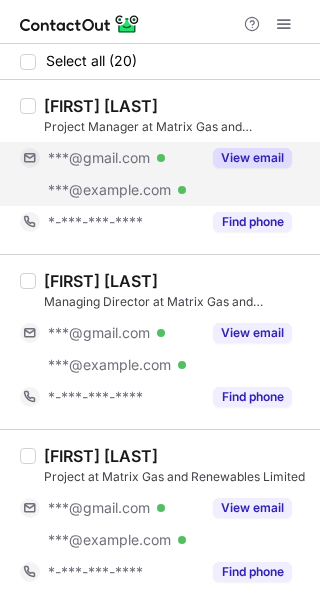 click on "View email" at bounding box center [246, 158] 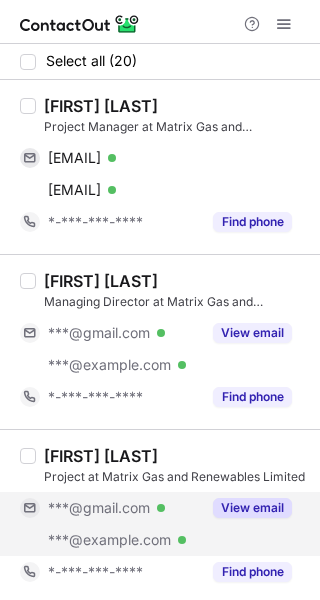 click on "View email" at bounding box center [246, 508] 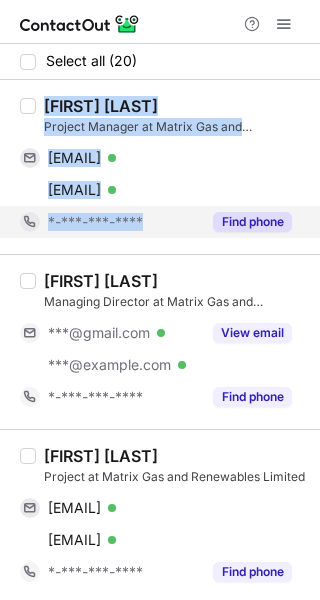 copy on "Anand Agrawal Project Manager at Matrix Gas and Renewables Limited agaashu4@gmail.com Verified Copy anand.agrawal@matrixgas.in Verified Copy *-***-***-****" 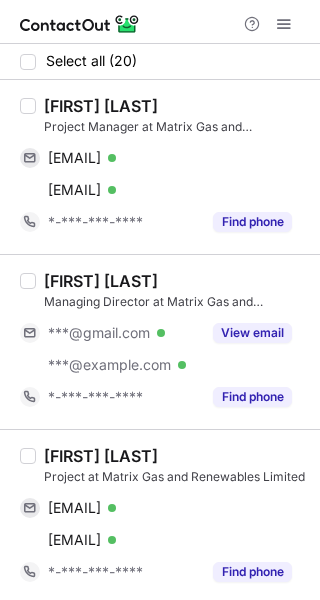 click at bounding box center (160, 22) 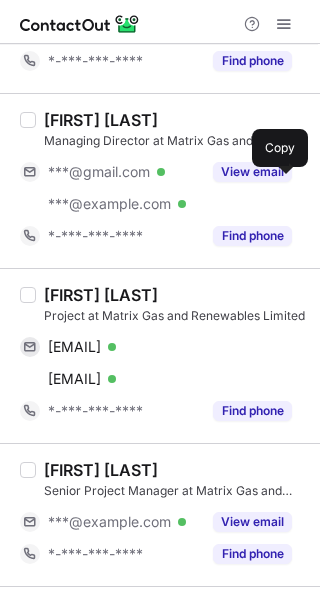 scroll, scrollTop: 200, scrollLeft: 0, axis: vertical 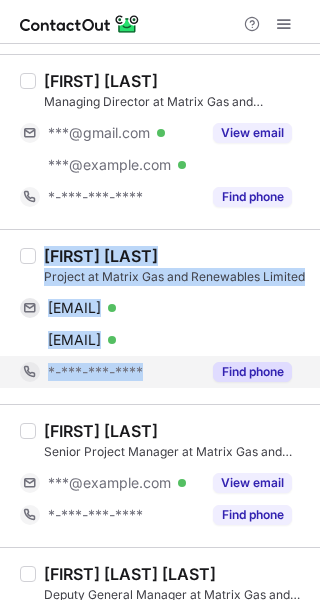 copy on "Bhupendra Rathore Project at Matrix Gas and Renewables Limited bhupendrarathore15@gmail.com Verified Copy bhupendra.rathore@matrixgas.in Verified Copy *-***-***-****" 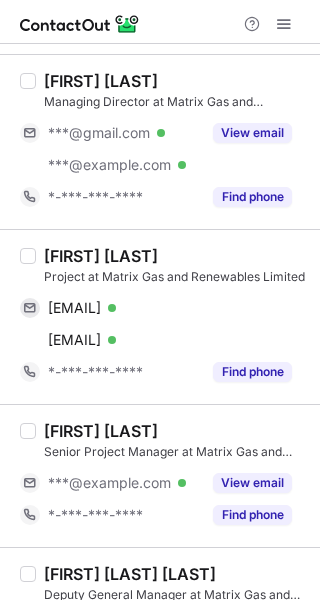 drag, startPoint x: 164, startPoint y: 15, endPoint x: 162, endPoint y: 34, distance: 19.104973 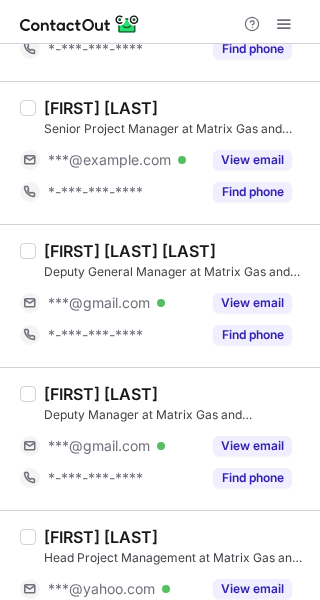 scroll, scrollTop: 600, scrollLeft: 0, axis: vertical 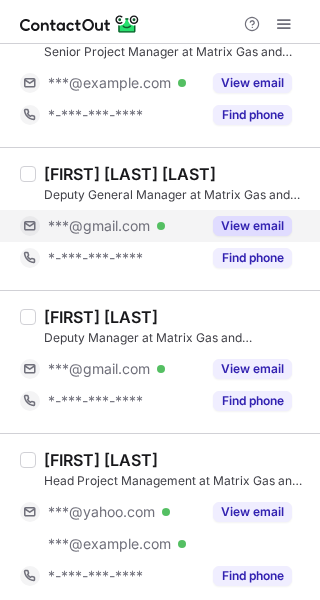 click on "View email" at bounding box center (252, 226) 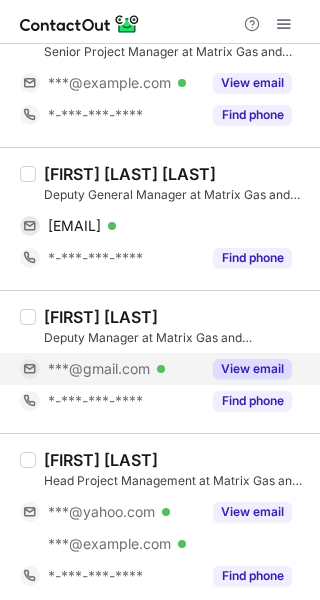 click on "View email" at bounding box center [252, 369] 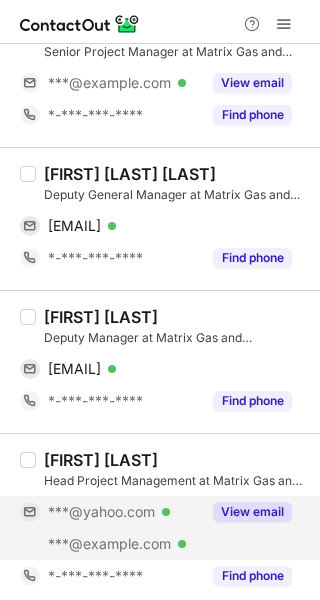 click on "View email" at bounding box center [252, 512] 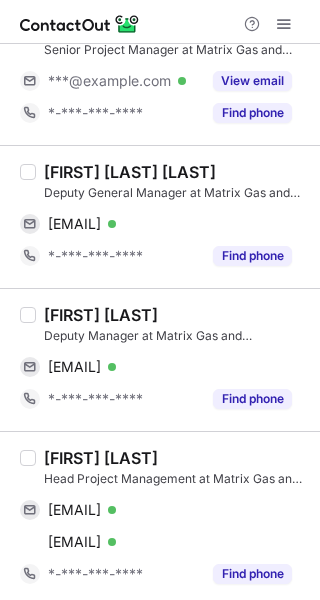 scroll, scrollTop: 600, scrollLeft: 0, axis: vertical 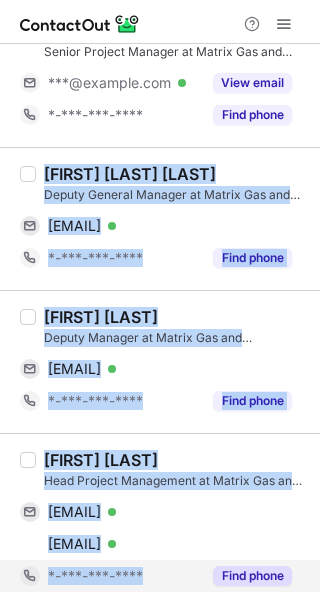 copy on "Rohitt Singh Kachawa Deputy General Manager at Matrix Gas and Renewables Limited rohitsinghkachawa21@gmail.com Verified Copy *-***-***-**** Find phone Santosh Argade Deputy Manager at Matrix Gas and Renewables Limited argadesantosh2@gmail.com Verified Copy *-***-***-**** Find phone Vivek A Head Project Management at Matrix Gas and Renewables Limited vivek_rozario@yahoo.com Verified Copy vivek@matrixgas.in Verified Copy *-***-***-****" 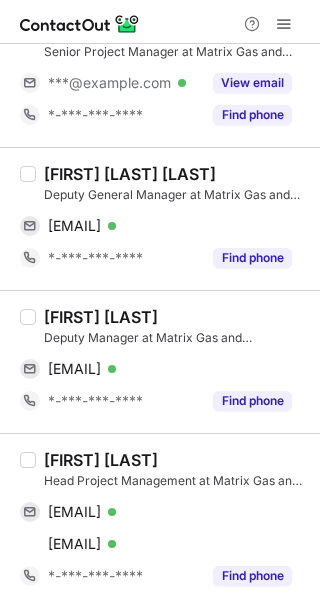 click at bounding box center [160, 22] 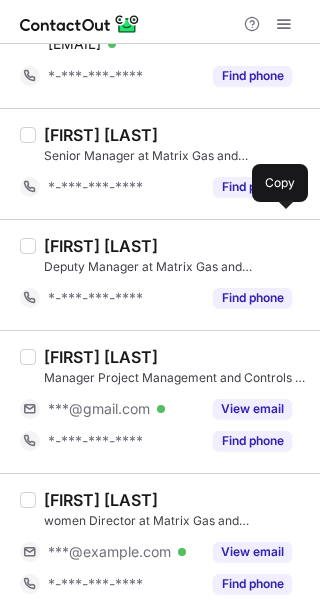 scroll, scrollTop: 1300, scrollLeft: 0, axis: vertical 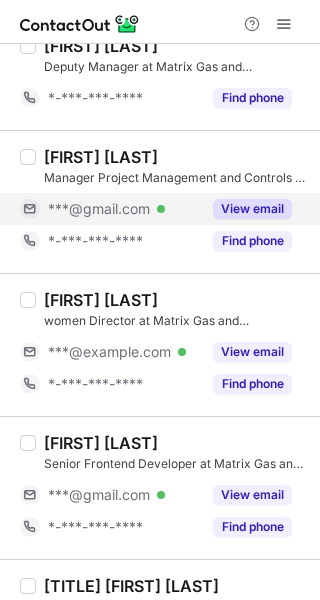 click on "View email" at bounding box center (252, 209) 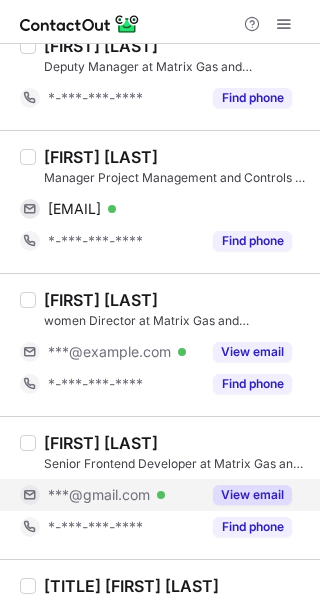 click on "View email" at bounding box center (252, 495) 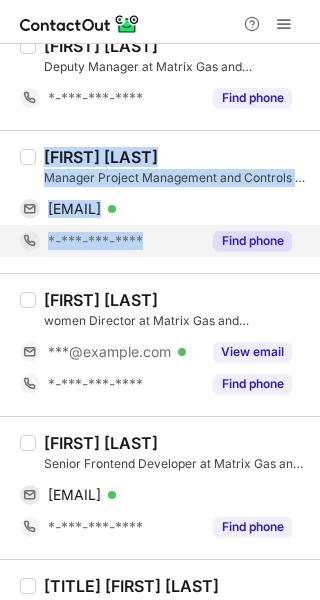 drag, startPoint x: 44, startPoint y: 158, endPoint x: 152, endPoint y: 250, distance: 141.87318 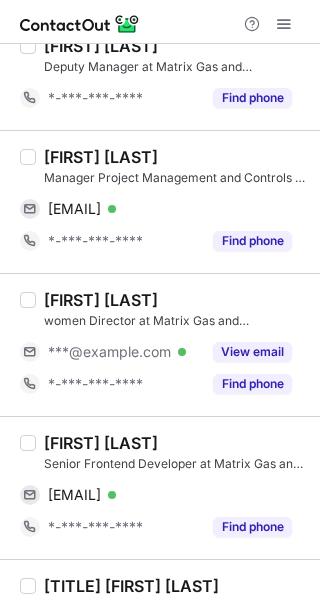click at bounding box center (160, 22) 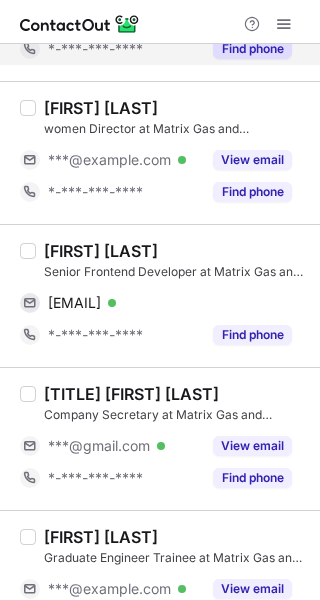 scroll, scrollTop: 1500, scrollLeft: 0, axis: vertical 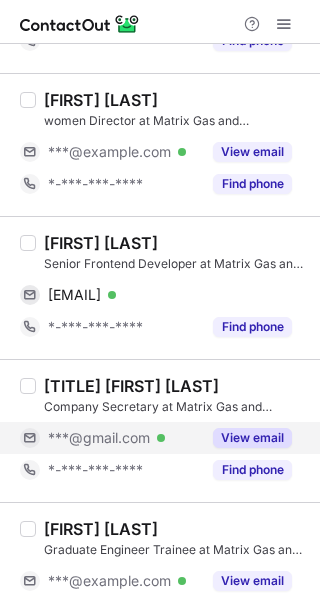click on "View email" at bounding box center [252, 438] 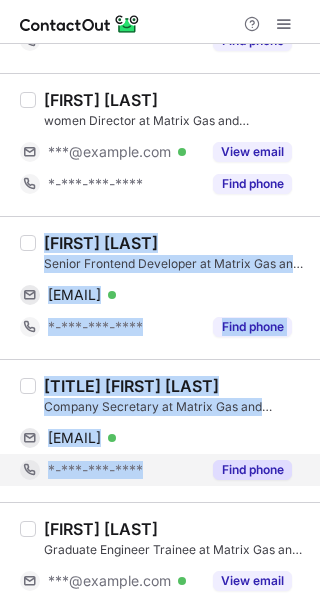 copy on "Ankur Choudhury Senior Frontend Developer at Matrix Gas and Renewables Limited ankur99thlife@gmail.com Verified Copy *-***-***-**** Find phone CS KEVAL DAVE Company Secretary at Matrix Gas and Renewables kevaldave82727@gmail.com Verified Copy *-***-***-****" 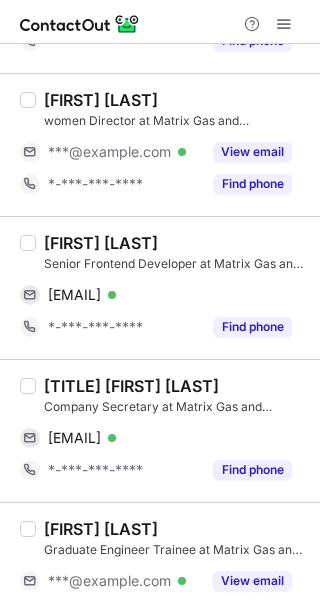 click at bounding box center [160, 22] 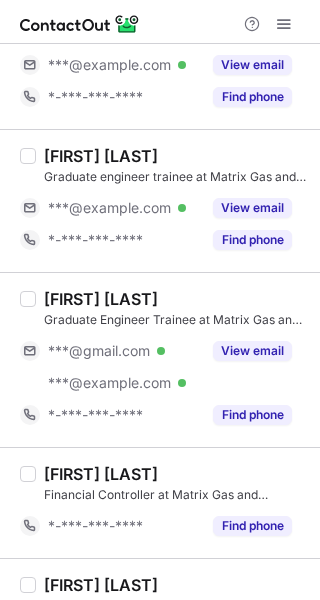scroll, scrollTop: 2300, scrollLeft: 0, axis: vertical 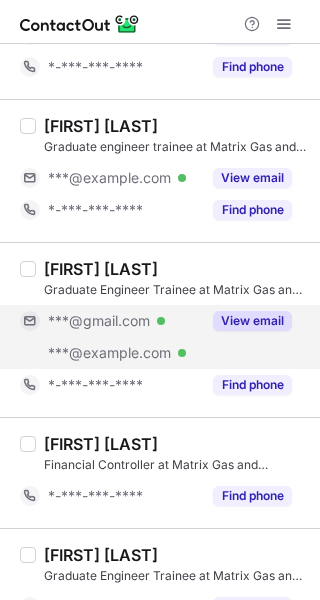click on "View email" at bounding box center [252, 321] 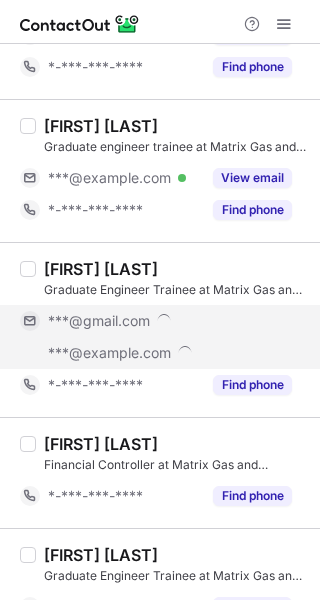 scroll, scrollTop: 2371, scrollLeft: 0, axis: vertical 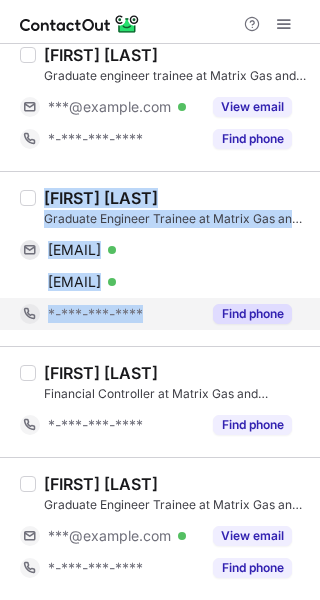 copy on "Abhishek Kumar Graduate Engineer Trainee at Matrix Gas and Renewables Limited krabhishek035@gmail.com Verified Copy abhishek@matrixgas.in Verified Copy *-***-***-****" 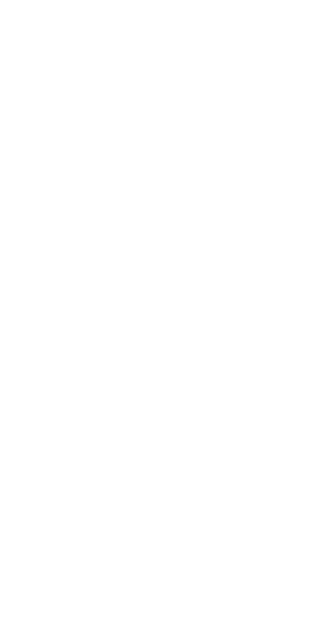 scroll, scrollTop: 0, scrollLeft: 0, axis: both 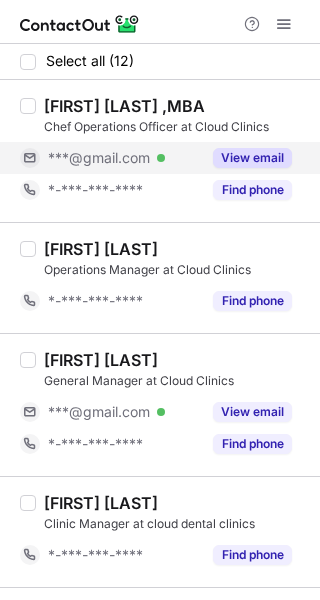 click on "View email" at bounding box center [252, 158] 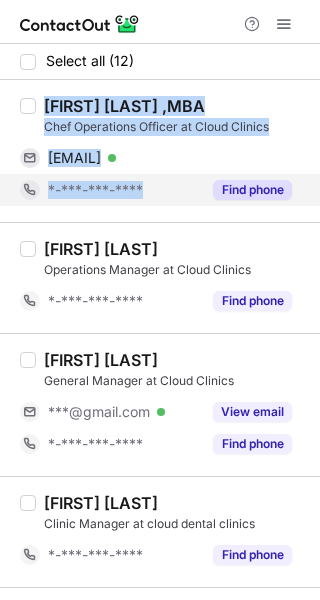 copy on "[FIRST] [LAST] ,MBA [TITLE] at Cloud Clinics [EMAIL] Verified Copy [PHONE]" 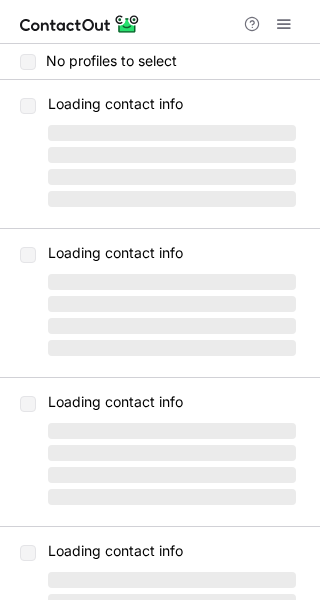scroll, scrollTop: 0, scrollLeft: 0, axis: both 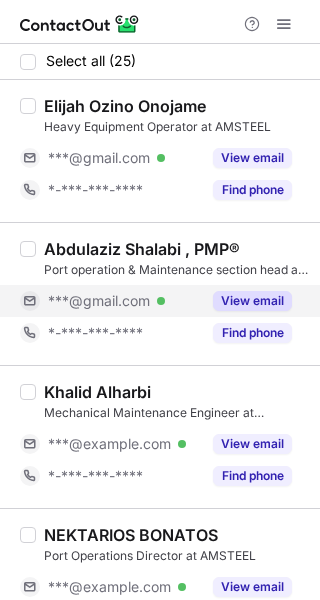 click on "View email" at bounding box center [252, 301] 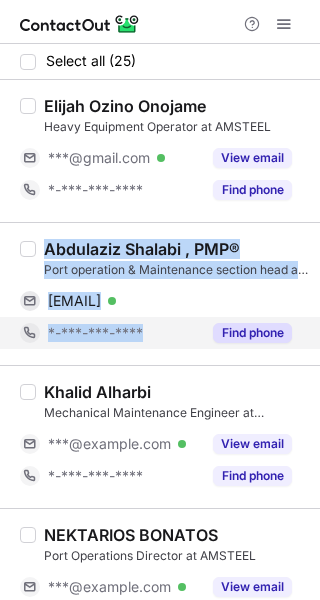 copy on "Abdulaziz Shalabi , PMP® Port operation & Maintenance section head at AMSTEEL [EMAIL] Verified Copy [PHONE]" 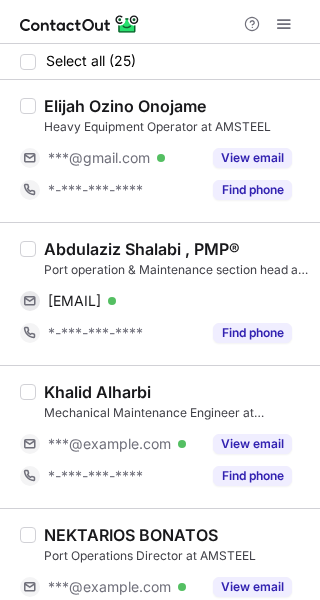 click at bounding box center [160, 22] 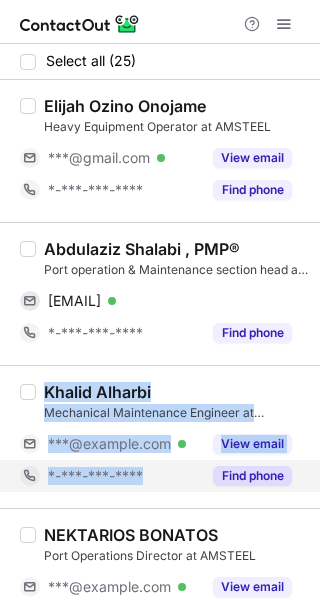copy on "Khalid Alharbi Mechanical Maintenance Engineer at AMSTEEL [EMAIL] Verified View email [PHONE]" 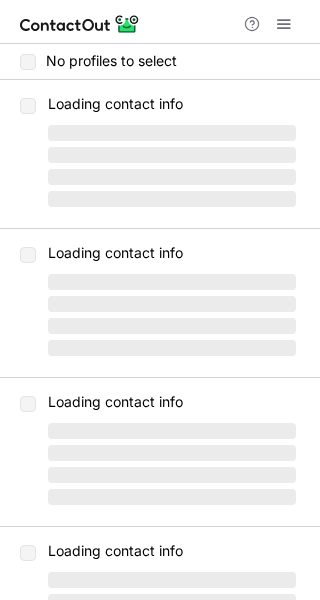 scroll, scrollTop: 0, scrollLeft: 0, axis: both 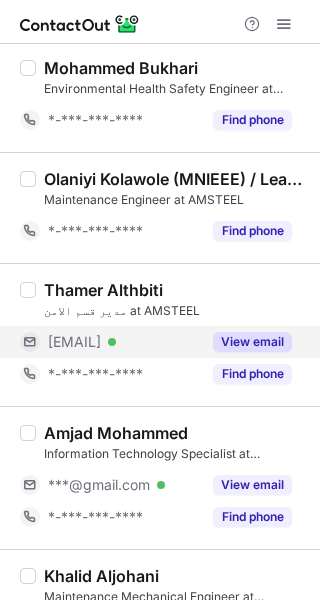 click on "View email" at bounding box center [252, 342] 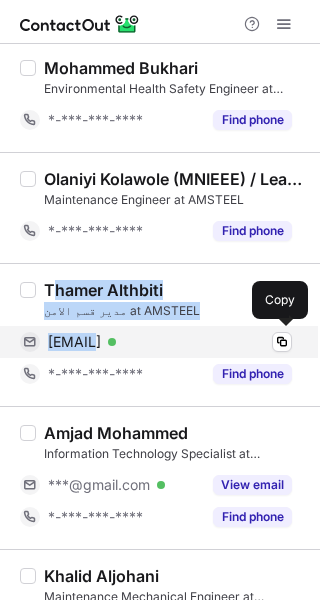 drag, startPoint x: 50, startPoint y: 288, endPoint x: 94, endPoint y: 335, distance: 64.381676 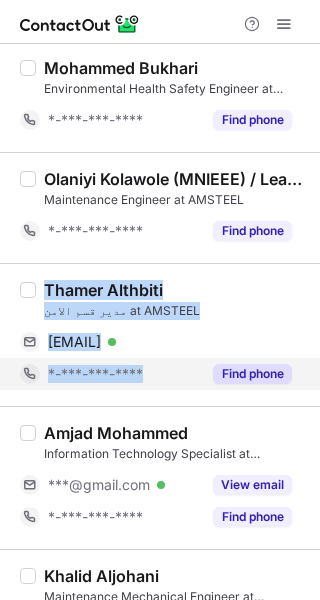 copy on "[FIRST] [LAST] مدير قسم الامن at AMSTEEL [EMAIL] Verified Copy [PHONE]" 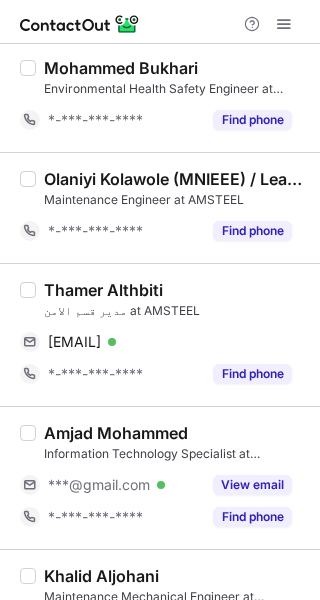 click at bounding box center (160, 22) 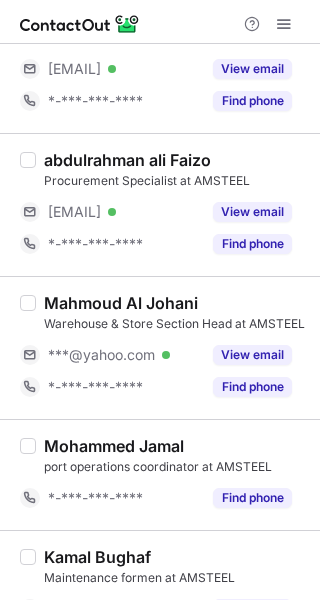 scroll, scrollTop: 1700, scrollLeft: 0, axis: vertical 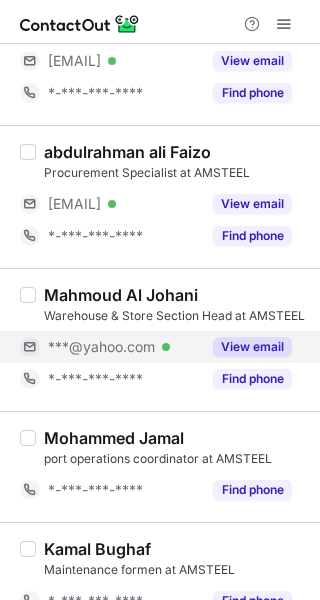 click on "View email" at bounding box center [252, 347] 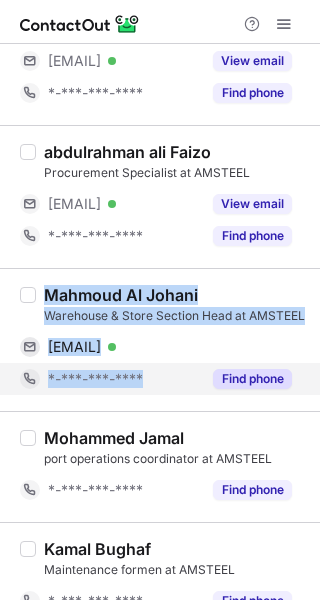 copy on "[FIRST] [LAST] Warehouse & Store Section Head at AMSTEEL [EMAIL] Verified Copy [PHONE]" 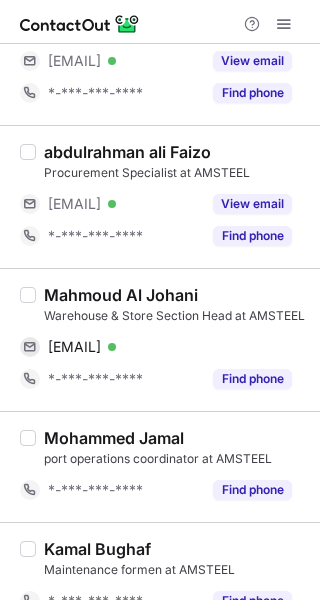 click at bounding box center (160, 22) 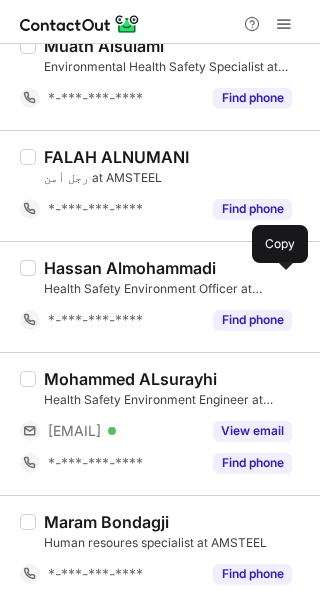 scroll, scrollTop: 2574, scrollLeft: 0, axis: vertical 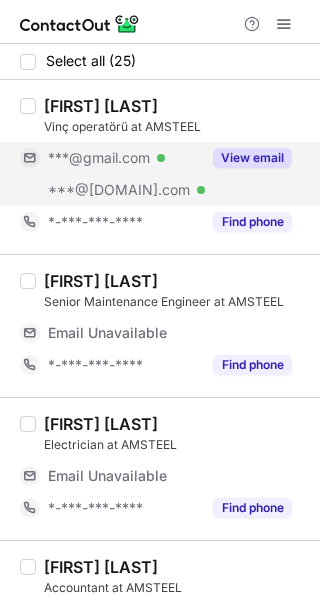 click on "View email" at bounding box center (252, 158) 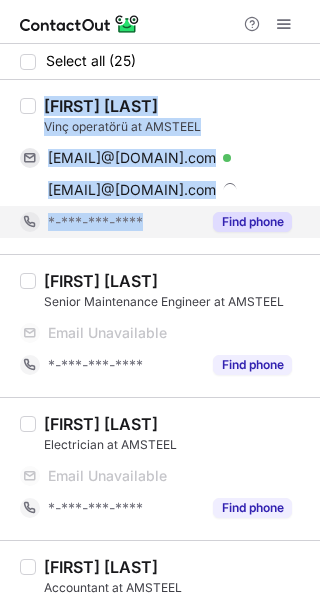 copy on "Kadir Cengiz Vinç operatörü at AMSTEEL cengizkadir025@gmail.com Verified Copy kadir.cengiz@amsteel.com Copy *-***-***-****" 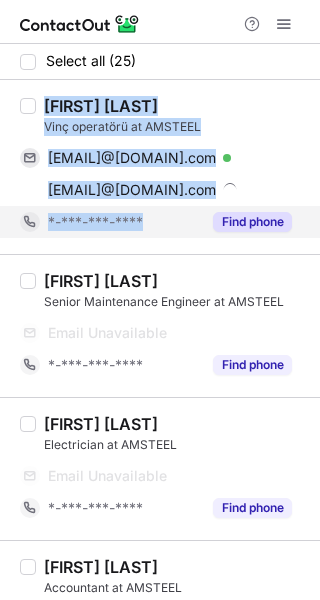 drag, startPoint x: 45, startPoint y: 104, endPoint x: 156, endPoint y: 211, distance: 154.17523 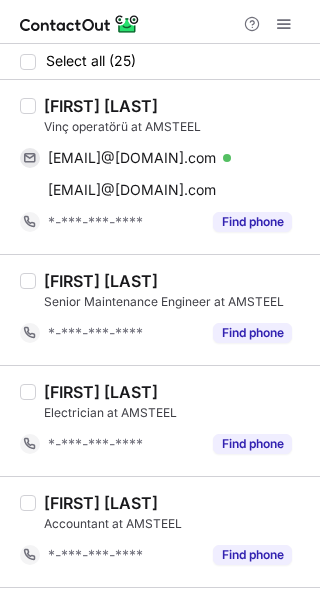 click at bounding box center [160, 22] 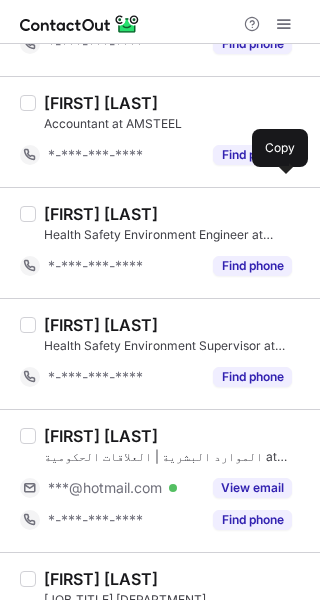 scroll, scrollTop: 600, scrollLeft: 0, axis: vertical 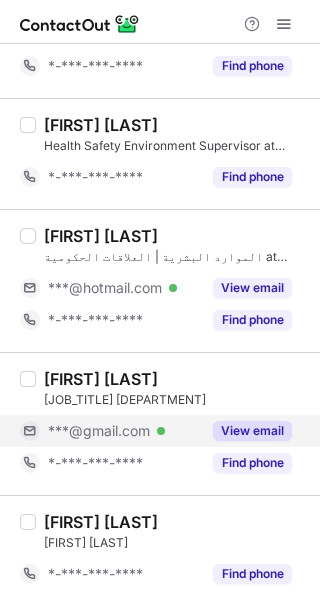 click on "View email" at bounding box center [252, 431] 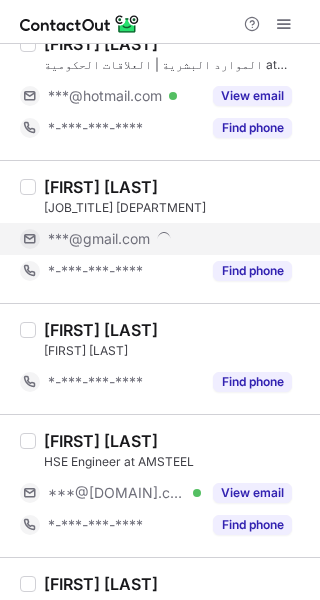 scroll, scrollTop: 800, scrollLeft: 0, axis: vertical 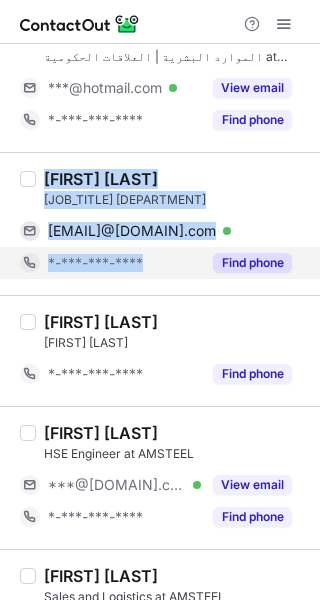 copy on "Reem Alsaedi ‏Data Entry in the Accounting Department at AMSTEEL 1997reem20@gmail.com Verified Copy *-***-***-****" 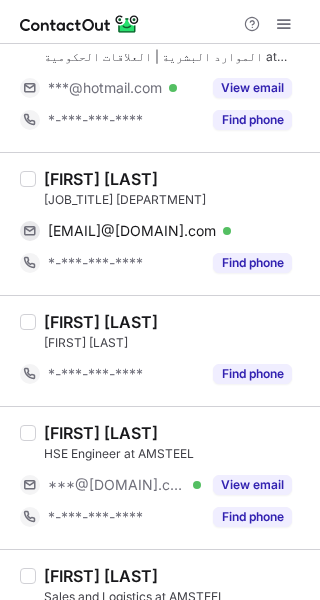 click at bounding box center [160, 22] 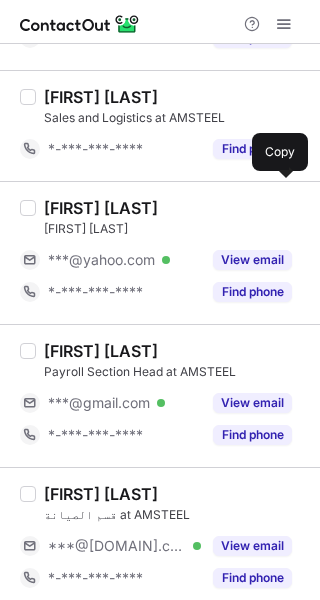 scroll, scrollTop: 1300, scrollLeft: 0, axis: vertical 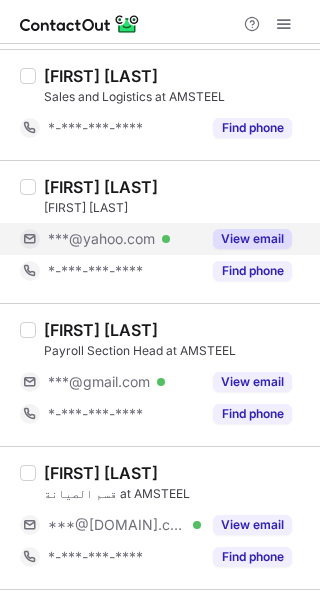 click on "View email" at bounding box center [246, 239] 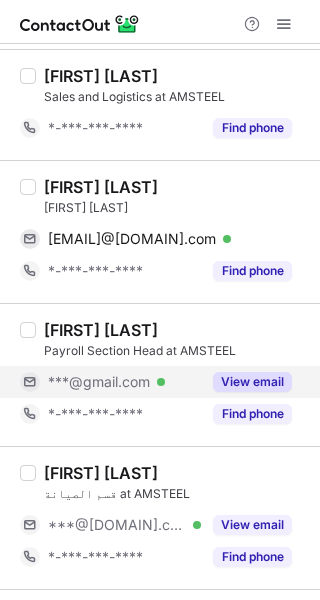 click on "View email" at bounding box center [252, 382] 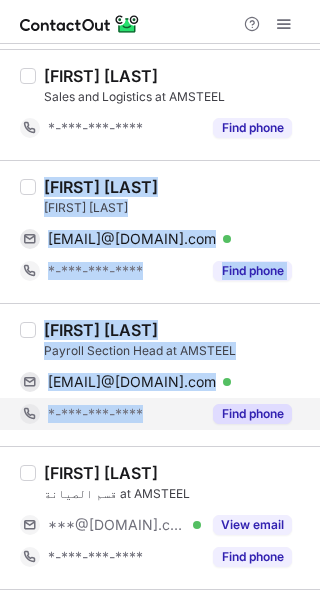 copy on "Ramez Raef Human Resources Organization Development Manager at AMSTEEL mr_ramez.raef1985@yahoo.com Verified Copy *-***-***-**** Find phone Khaja BurhanUddin Payroll Section Head at AMSTEEL hameedkhaja786@gmail.com Verified Copy *-***-***-****" 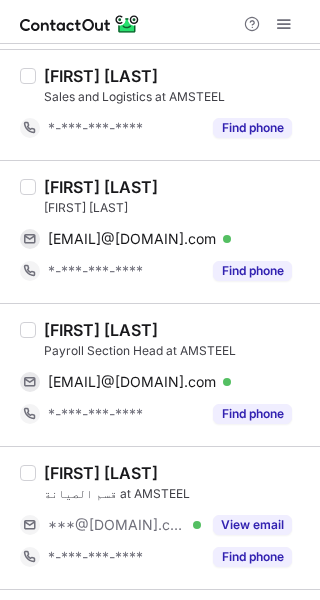 click at bounding box center [160, 22] 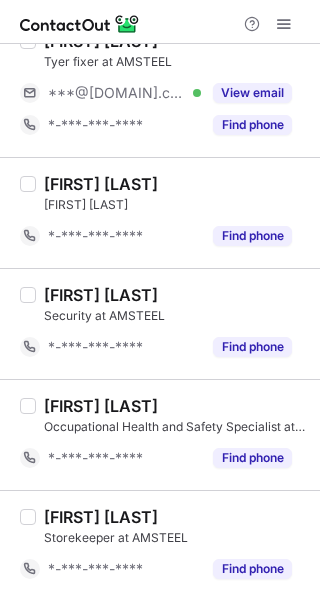 scroll, scrollTop: 2574, scrollLeft: 0, axis: vertical 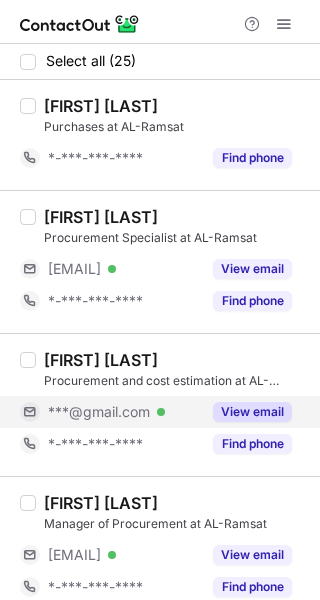 click on "View email" at bounding box center [252, 412] 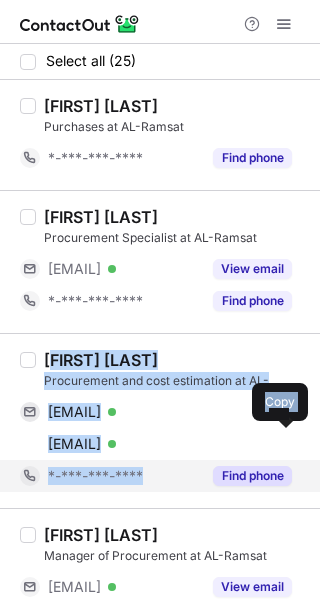 drag, startPoint x: 49, startPoint y: 356, endPoint x: 160, endPoint y: 460, distance: 152.10852 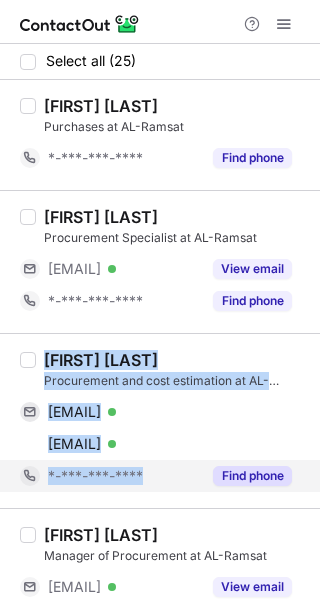 copy on "[FIRST] [LAST] [ROLE] at [COMPANY] [EMAIL] Verified Copy [EMAIL] Verified Copy [PHONE]" 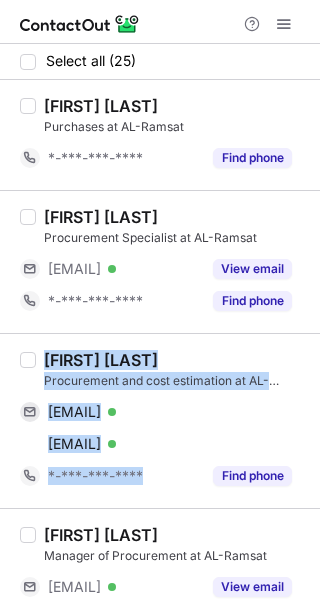 click at bounding box center [160, 22] 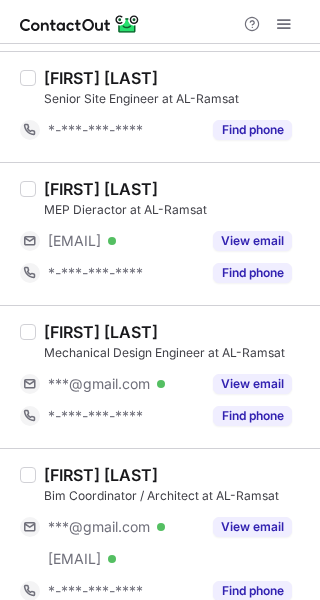 scroll, scrollTop: 700, scrollLeft: 0, axis: vertical 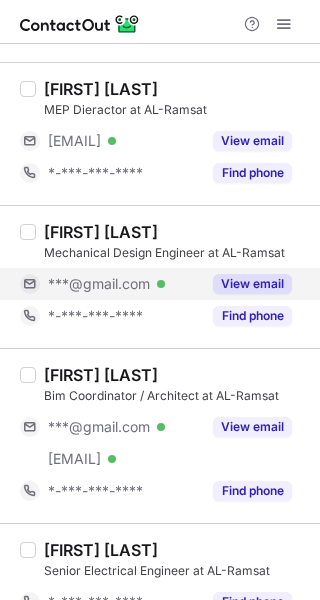 click on "View email" at bounding box center [252, 284] 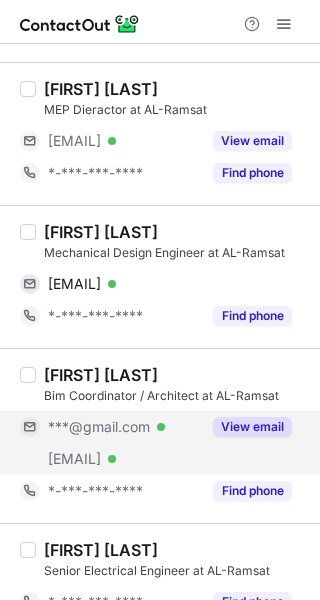 click on "View email" at bounding box center (252, 427) 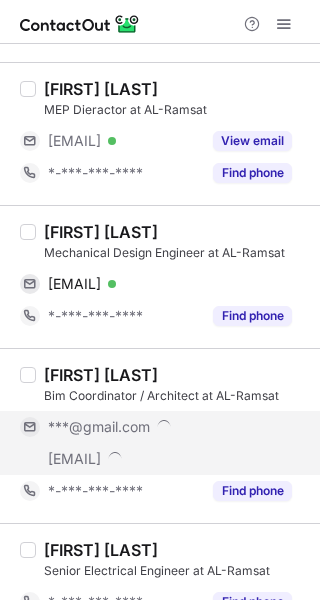 scroll, scrollTop: 800, scrollLeft: 0, axis: vertical 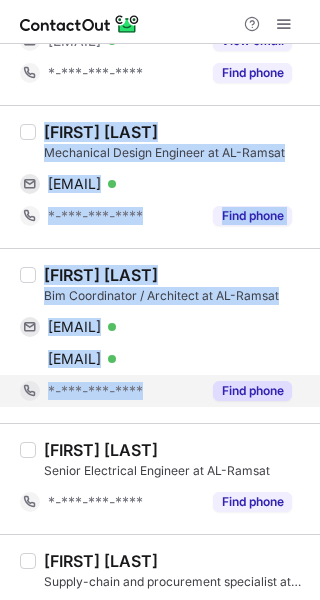 copy on "[FIRST] [LAST] [ROLE] at [COMPANY] [EMAIL] Verified Copy [PHONE] Find phone [FIRST] [LAST] [ROLE] at [COMPANY] [EMAIL] Verified Copy [EMAIL] Verified Copy [PHONE]" 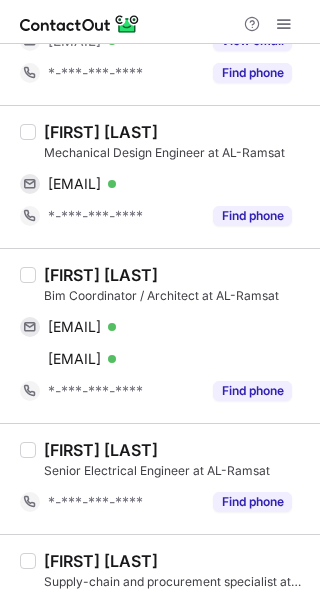 click at bounding box center [160, 22] 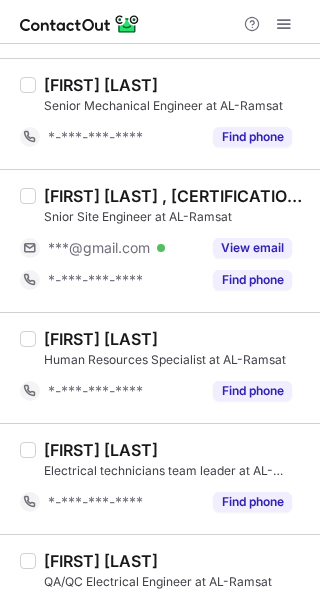 scroll, scrollTop: 1400, scrollLeft: 0, axis: vertical 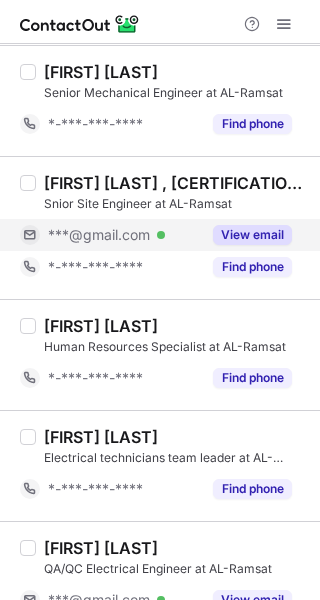 click on "View email" at bounding box center [252, 235] 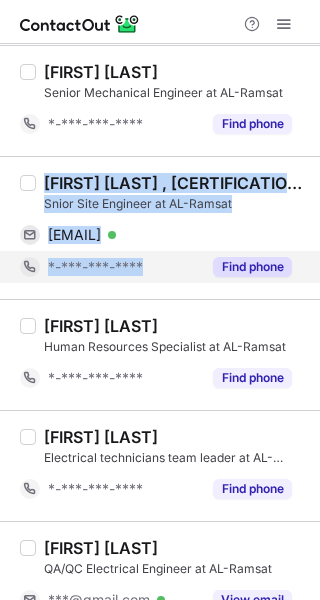 copy on "[FIRST] [LAST] , [CERTIFICATIONS] [ROLE] at [COMPANY] [EMAIL] Verified Copy [PHONE]" 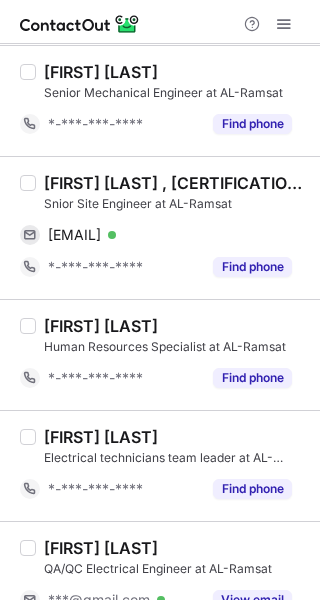 click at bounding box center (160, 22) 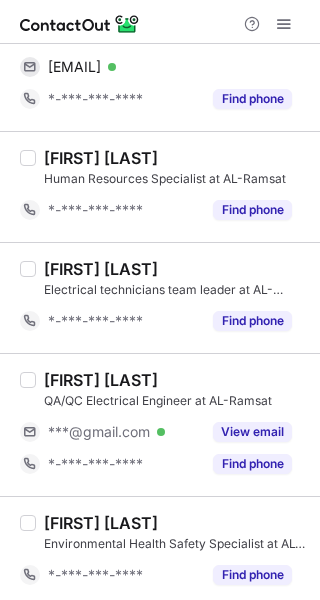 scroll, scrollTop: 1600, scrollLeft: 0, axis: vertical 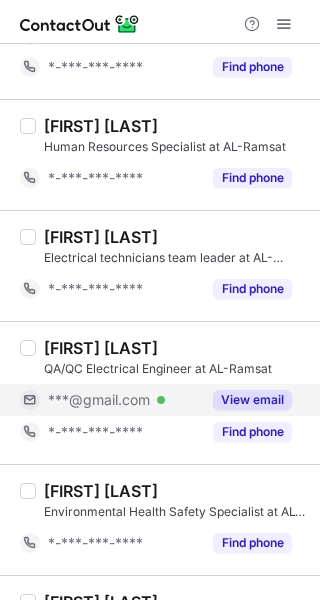 click on "View email" at bounding box center [252, 400] 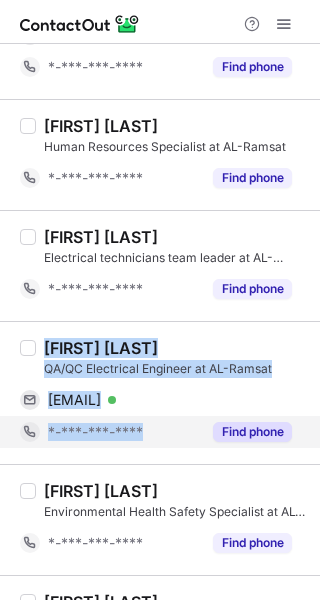 copy on "[FIRST] [LAST] [ROLE] at [COMPANY] [EMAIL] Verified Copy [PHONE]" 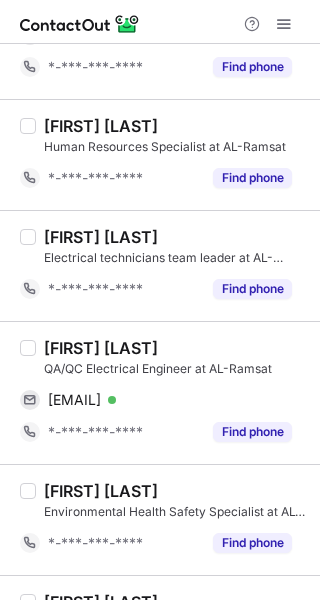 click at bounding box center (160, 22) 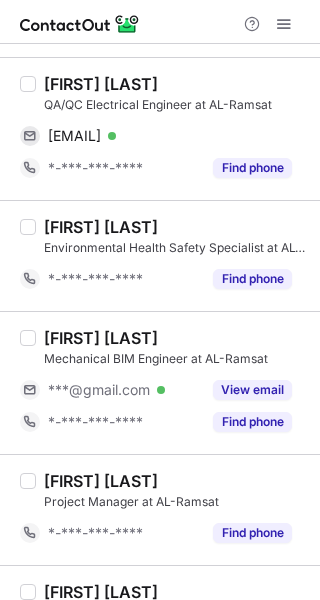 scroll, scrollTop: 1900, scrollLeft: 0, axis: vertical 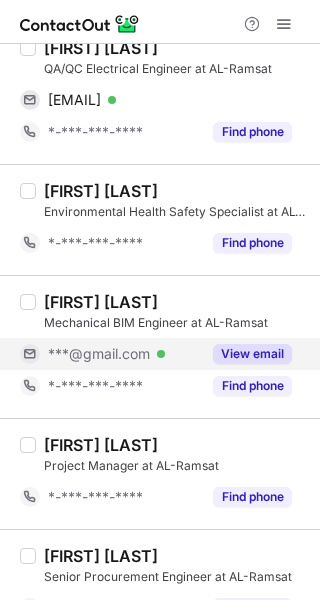 click on "View email" at bounding box center [252, 354] 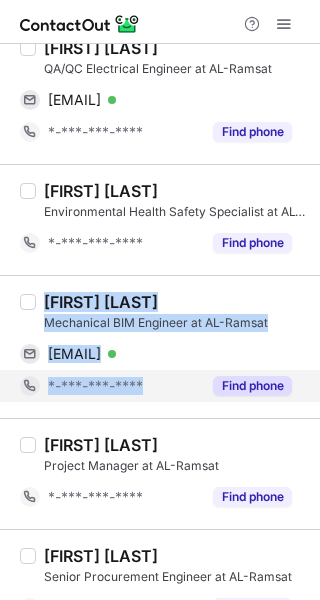 copy on "[FIRST] [LAST] [ROLE] at [COMPANY] [EMAIL] Verified Copy [PHONE]" 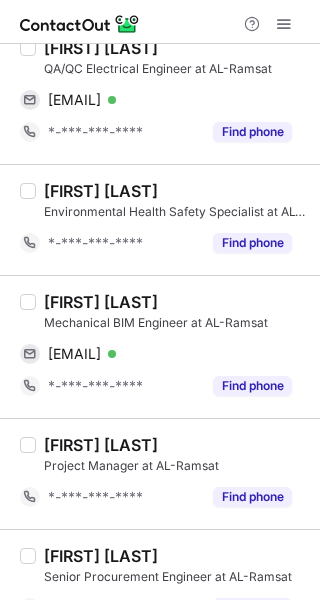 click at bounding box center [160, 22] 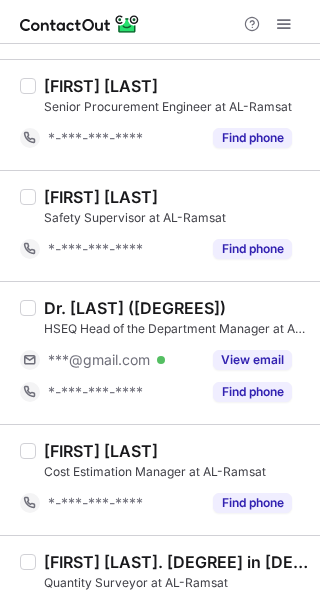 scroll, scrollTop: 2400, scrollLeft: 0, axis: vertical 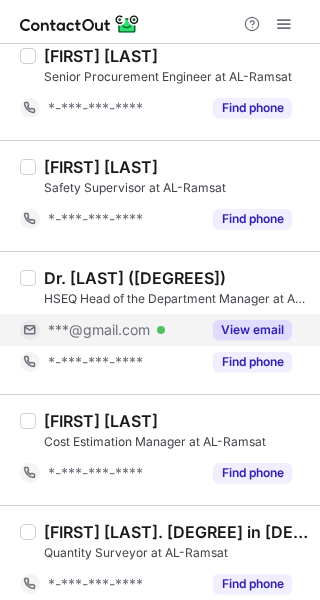 click on "View email" at bounding box center (252, 330) 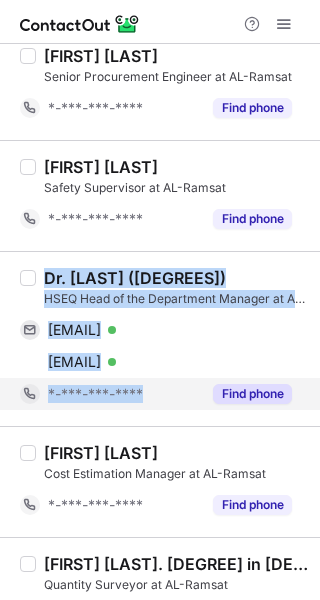 copy on "Dr. Abdul Khader (Bsc, Msc, Phd) HSEQ Head of the Department Manager at AL-Ramsat hsekhader@gmail.com Verified Copy abdulkhader@alramsat.com Verified Copy *-***-***-****" 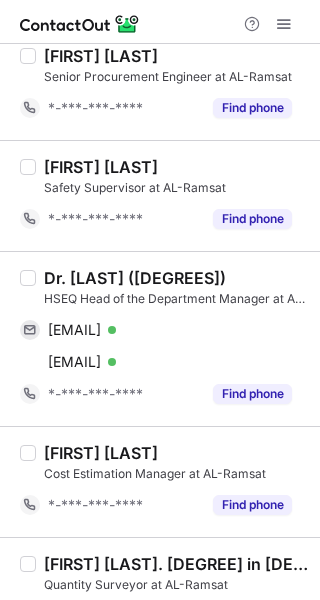 click at bounding box center (160, 22) 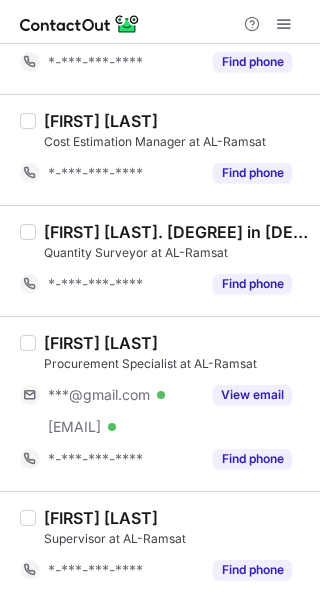 scroll, scrollTop: 2734, scrollLeft: 0, axis: vertical 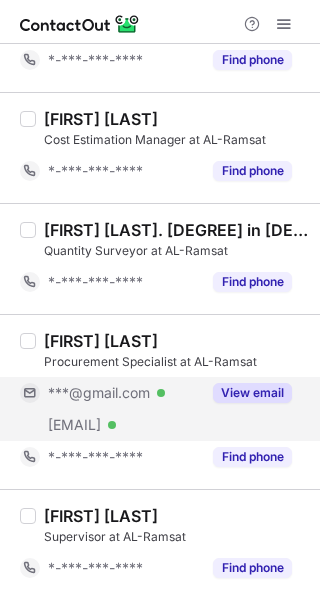 click on "View email" at bounding box center [252, 393] 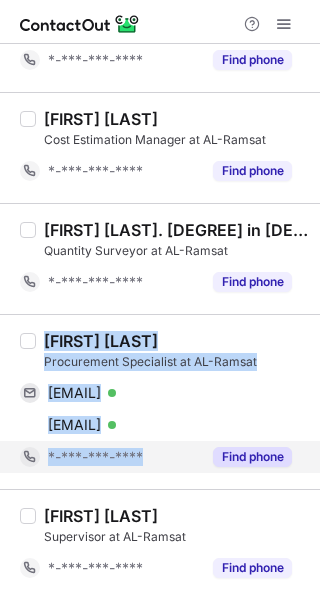 copy on "Ahmad Baig Procurement Specialist at AL-Ramsat ahmadbaig032@gmail.com Verified Copy ahmad@alkhidma.me Verified Copy *-***-***-****" 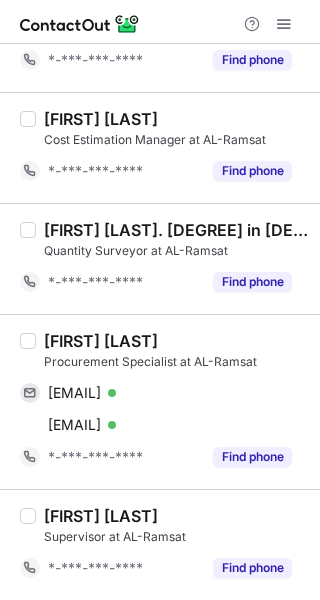 click at bounding box center (160, 22) 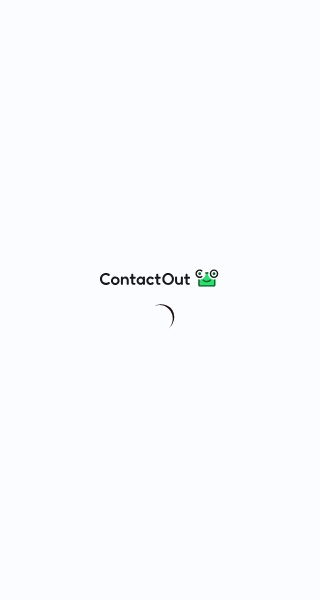 scroll, scrollTop: 0, scrollLeft: 0, axis: both 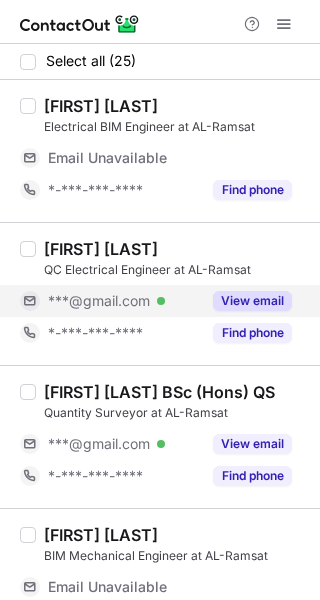 click on "View email" at bounding box center (252, 301) 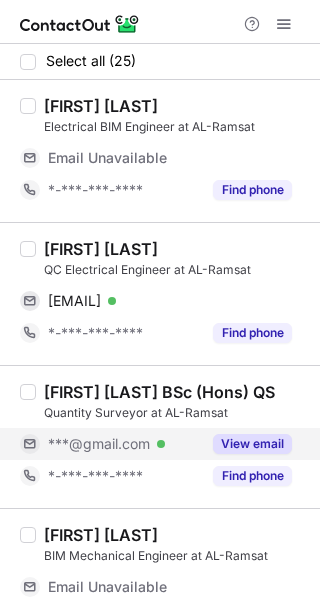 click on "View email" at bounding box center (246, 444) 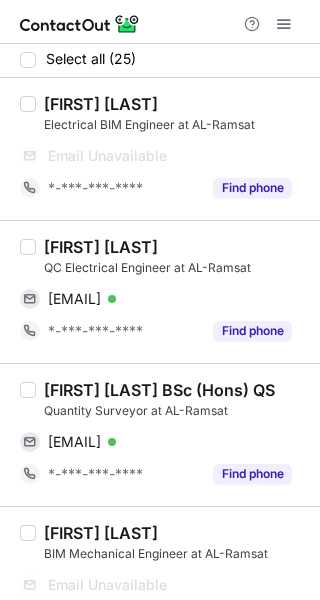 scroll, scrollTop: 0, scrollLeft: 0, axis: both 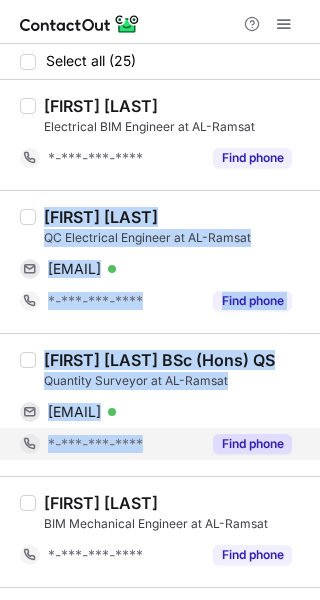 copy on "Rehan Akbar Arain QC Electrical Engineer at AL-Ramsat rehanakbar124@gmail.com Verified Copy *-***-***-**** Find phone Mohamed Asri BSc (Hons) QS Quantity Surveyor at AL-Ramsat almohamedasri25@gmail.com Verified Copy *-***-***-****" 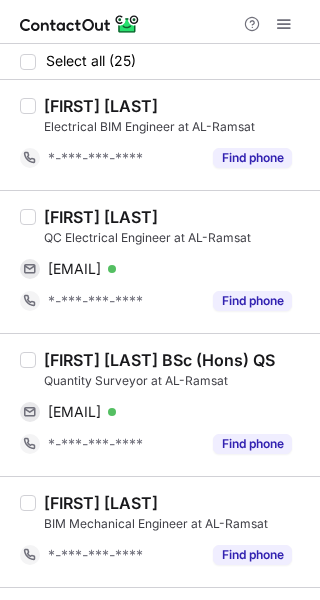 click at bounding box center (160, 22) 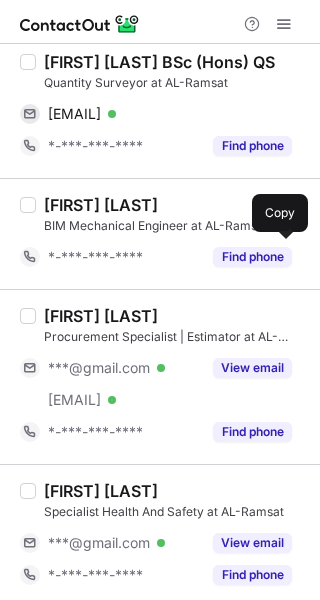 scroll, scrollTop: 300, scrollLeft: 0, axis: vertical 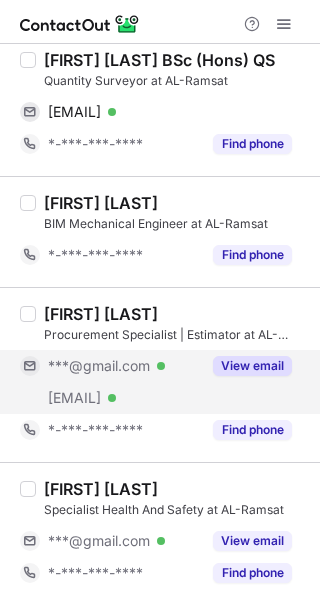 click on "View email" at bounding box center (252, 366) 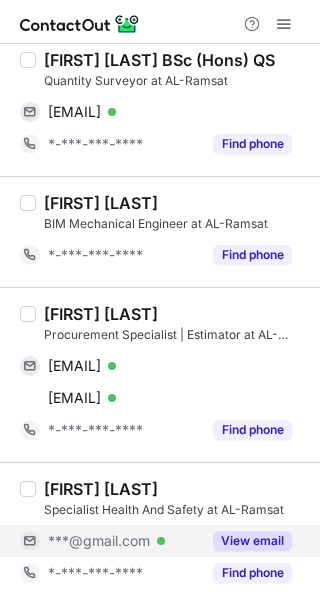 click on "View email" at bounding box center (252, 541) 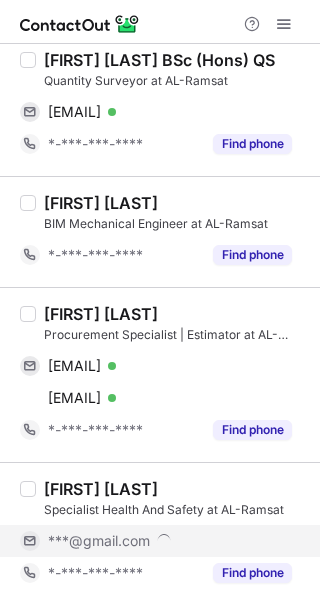 scroll, scrollTop: 500, scrollLeft: 0, axis: vertical 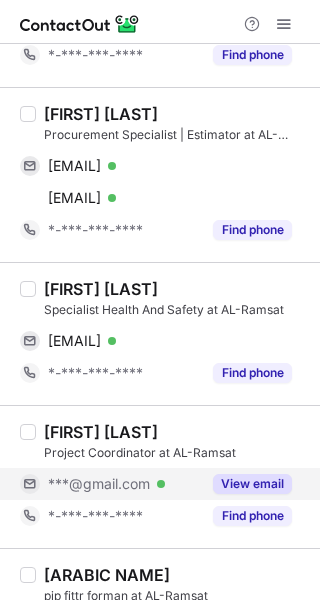 click on "View email" at bounding box center (246, 484) 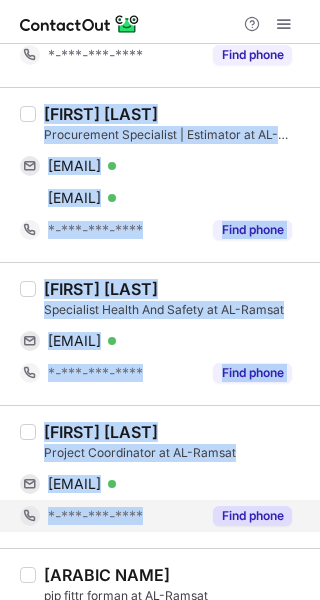 copy on "Afsaan Sakheer Procurement Specialist | Estimator at AL-Ramsat sakheer95@gmail.com Verified Copy afsaan@alramsat.com Verified Copy *-***-***-**** Find phone Almas Ahmed Specialist Health And Safety at AL-Ramsat almasuddin7997@gmail.com Verified Copy *-***-***-**** Find phone Abdallah Khalifa Project Coordinator at AL-Ramsat eladeebabdo@gmail.com Verified Copy *-***-***-****" 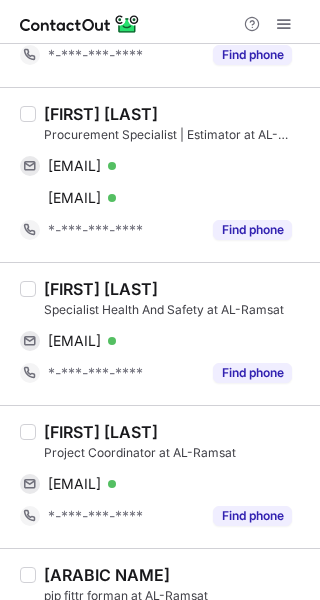 click at bounding box center [160, 22] 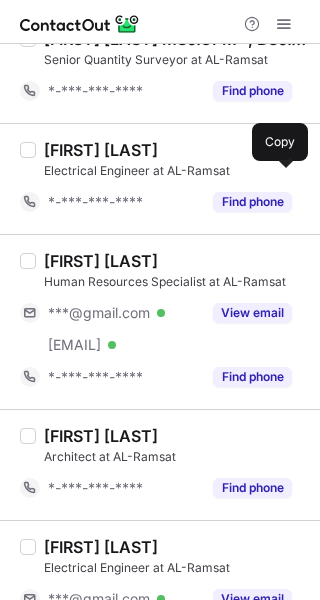 scroll, scrollTop: 1400, scrollLeft: 0, axis: vertical 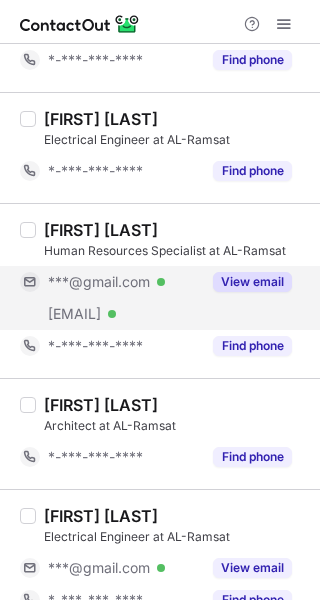 click on "View email" at bounding box center [252, 282] 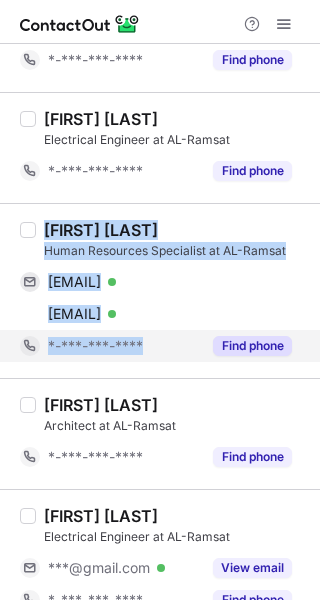 copy on "Zahra Mohammed Human Resources Specialist at AL-Ramsat zahramohmmad61@gmail.com Verified Copy zahra@alramsat.com Verified Copy *-***-***-****" 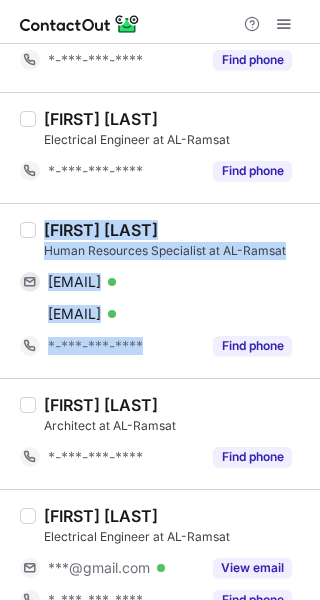 click at bounding box center [80, 24] 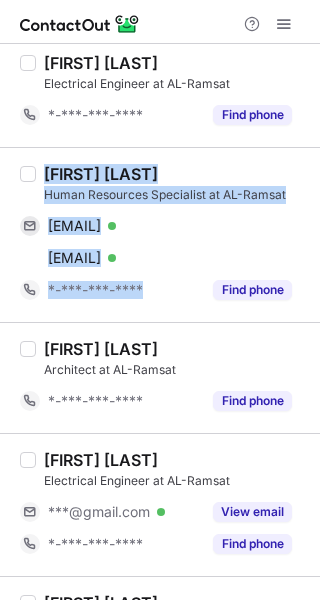 scroll, scrollTop: 1500, scrollLeft: 0, axis: vertical 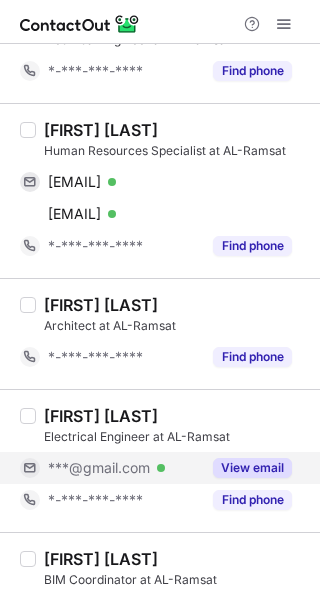 click on "View email" at bounding box center (246, 468) 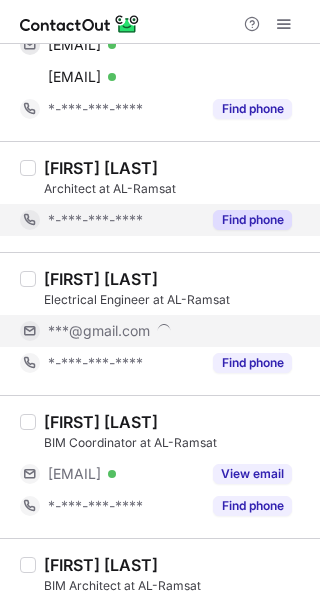 scroll, scrollTop: 1700, scrollLeft: 0, axis: vertical 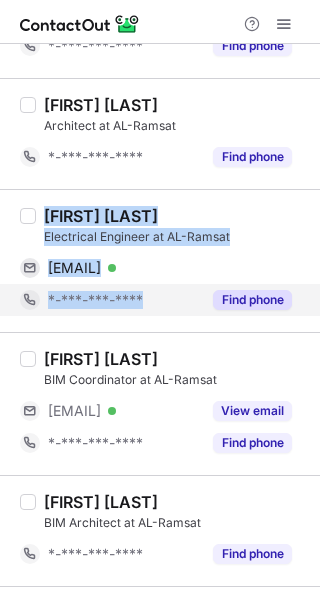 copy on "Shehabeldin Ashraf Electrical Engineer at AL-Ramsat engshehabashraf@gmail.com Verified Copy *-***-***-****" 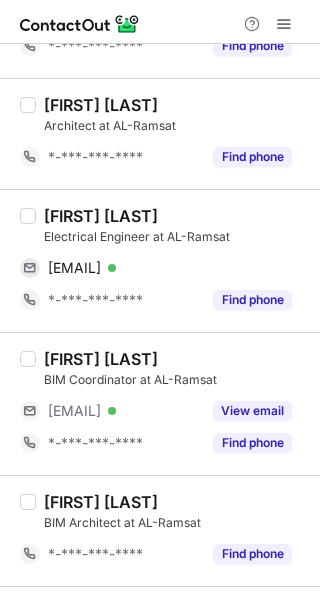 click at bounding box center (160, 22) 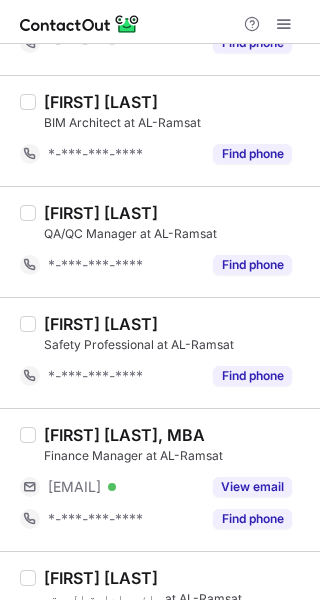 scroll, scrollTop: 2200, scrollLeft: 0, axis: vertical 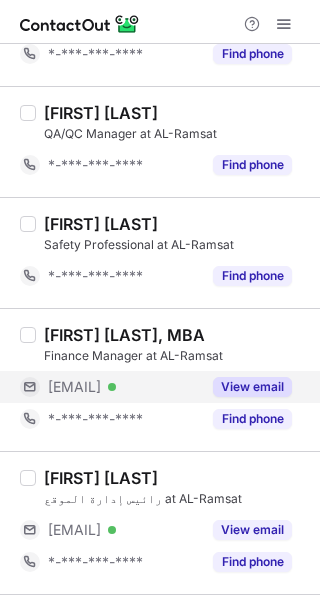 click on "View email" at bounding box center (252, 387) 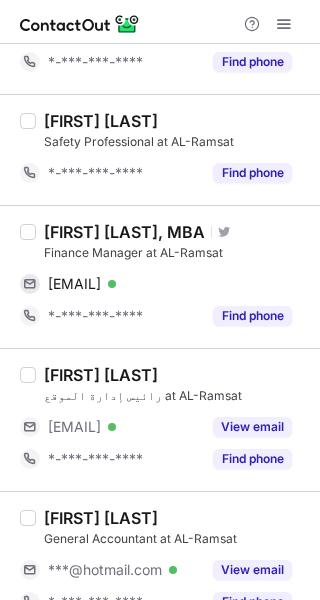 scroll, scrollTop: 2400, scrollLeft: 0, axis: vertical 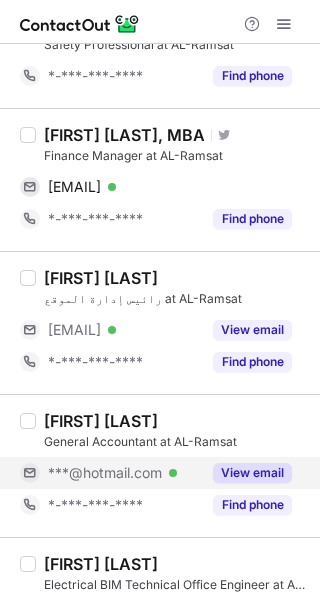 click on "View email" at bounding box center [252, 473] 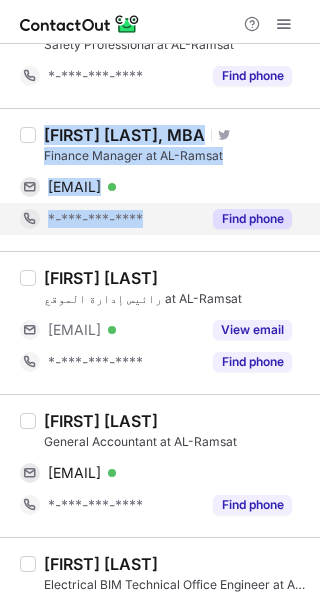 copy on "Alaa M. Mahdy, MBA Visit Twitter profile Finance Manager at AL-Ramsat alaa_mahdy@msn.com Verified Copy *-***-***-****" 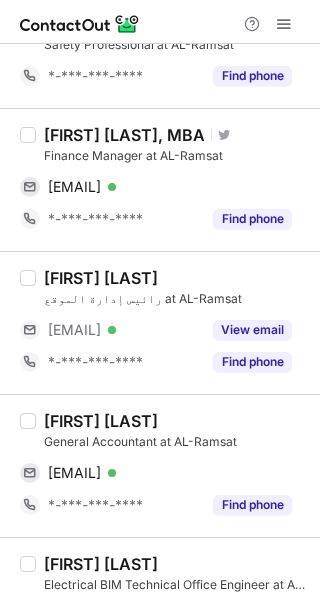 click at bounding box center (160, 22) 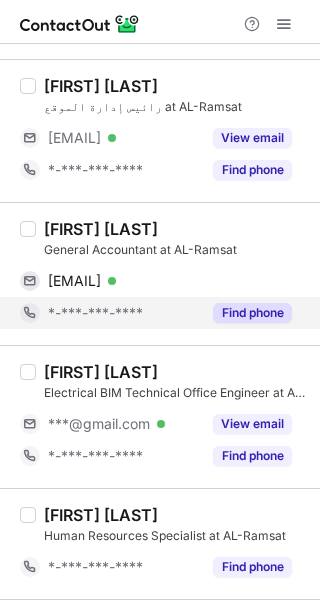 scroll, scrollTop: 2600, scrollLeft: 0, axis: vertical 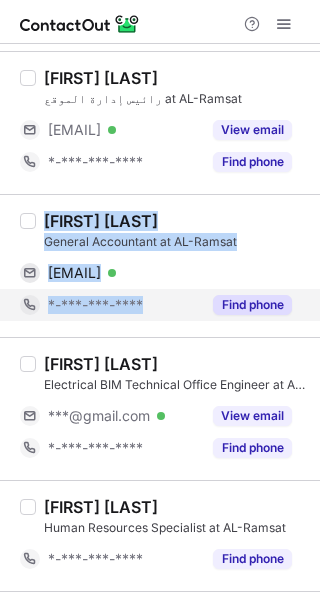 copy on "Bandar Al Qahtani General Accountant at AL-Ramsat banderb112@hotmail.com Verified Copy *-***-***-****" 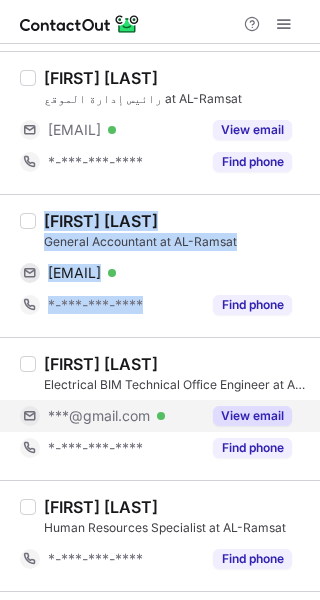 click on "View email" at bounding box center [252, 416] 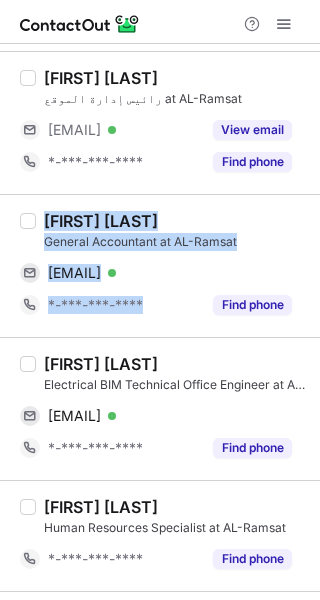 click at bounding box center [160, 22] 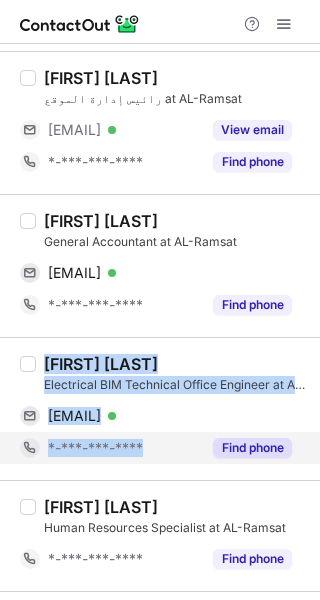 copy on "abdelhamid ibrahim Electrical BIM Technical Office Engineer at AL-Ramsat abdelhamidibrahim184@gmail.com Verified Copy *-***-***-****" 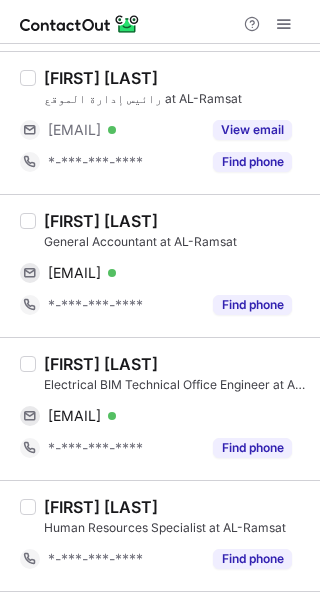 click at bounding box center [160, 22] 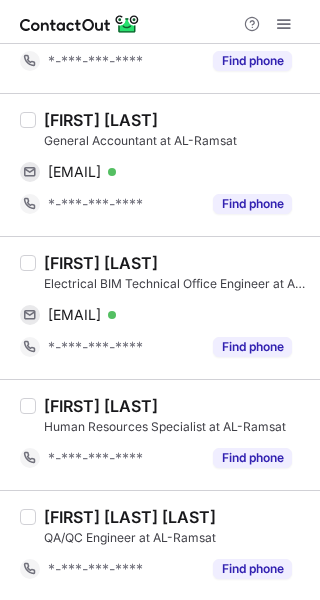 scroll, scrollTop: 2702, scrollLeft: 0, axis: vertical 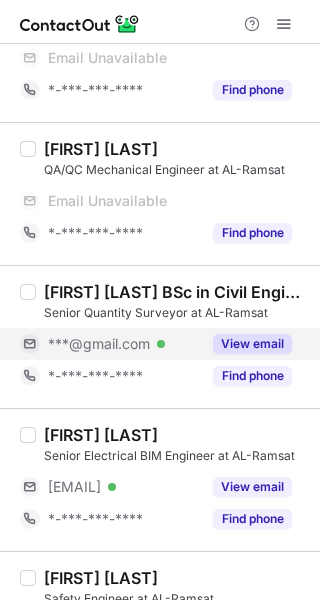 click on "View email" at bounding box center [252, 344] 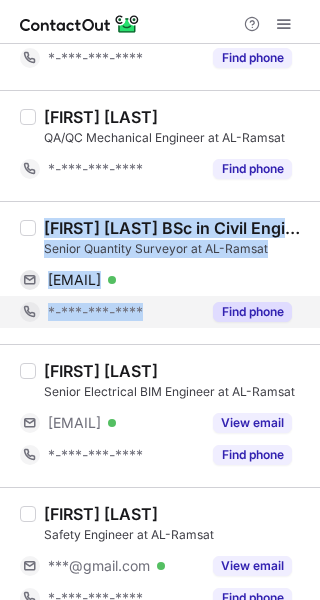 copy on "Mohamed Razik M.N BSc in Civil Engineering (Sri Lanka), RICS (R) Senior Quantity Surveyor at AL-Ramsat mohamednazrin86@gmail.com Verified Copy *-***-***-****" 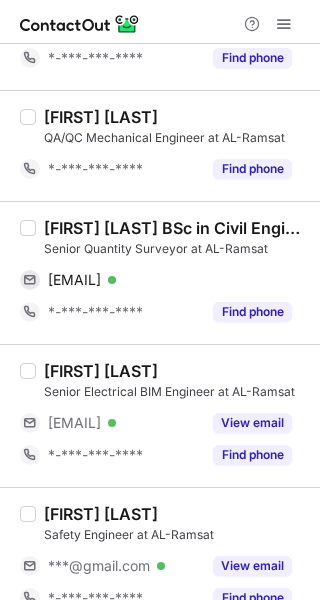 click on "Help & Support" at bounding box center [160, 22] 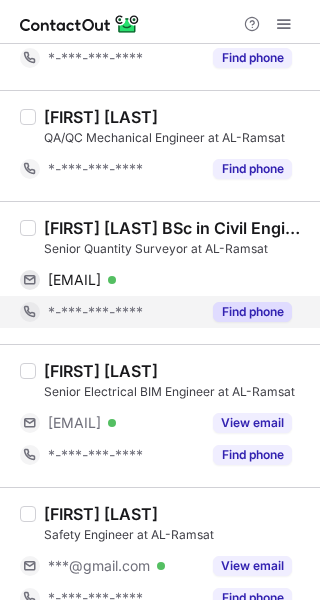 scroll, scrollTop: 200, scrollLeft: 0, axis: vertical 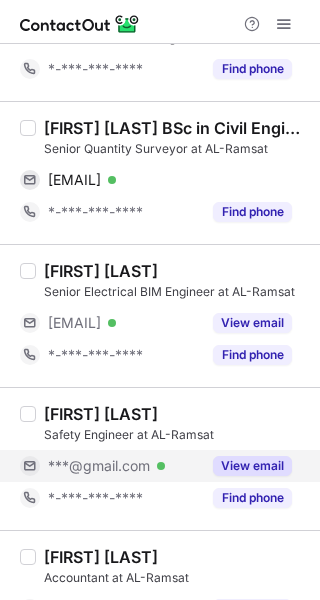 click on "View email" at bounding box center (252, 466) 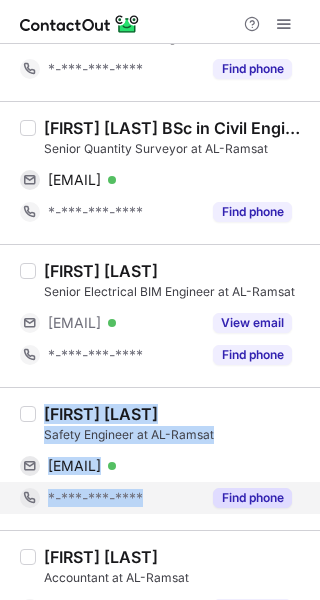 copy on "Mohd Nadeem Ahmed Safety Engineer at AL-Ramsat mohdnadeema59@gmail.com Verified Copy *-***-***-****" 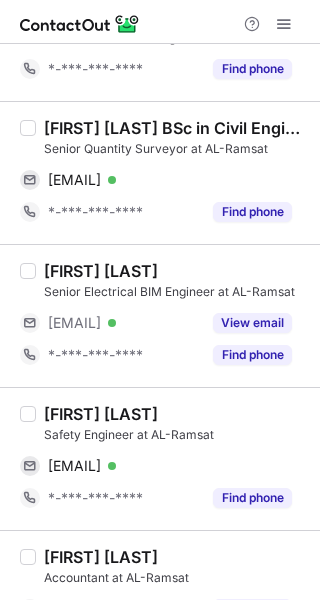 click on "Help & Support" at bounding box center (160, 22) 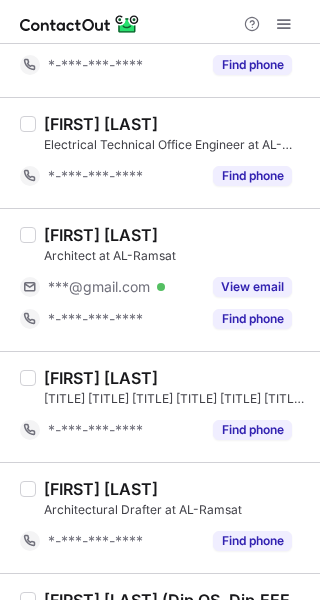scroll, scrollTop: 1100, scrollLeft: 0, axis: vertical 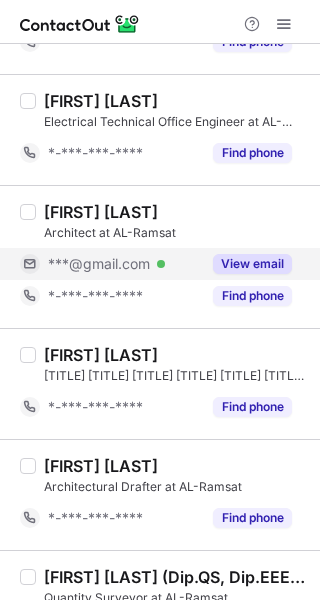 click on "View email" at bounding box center (252, 264) 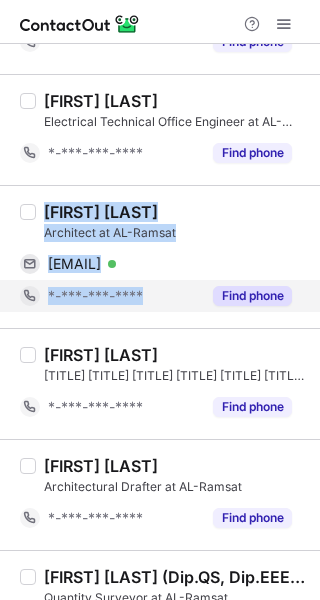 copy on "Satam Omar Architect at AL-Ramsat satamomar1999@gmail.com Verified Copy *-***-***-****" 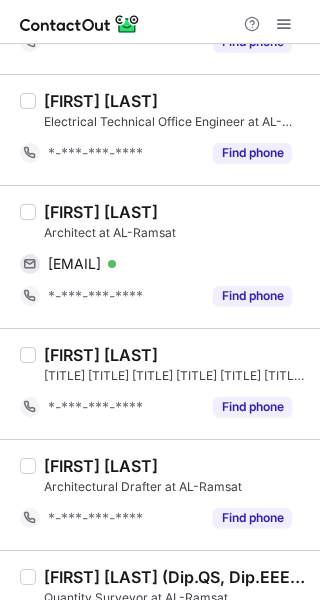click on "Help & Support" at bounding box center (160, 22) 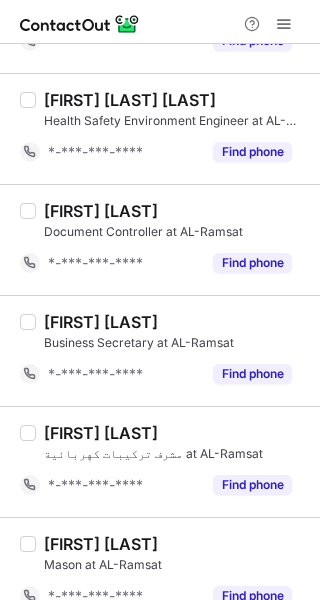 scroll, scrollTop: 2081, scrollLeft: 0, axis: vertical 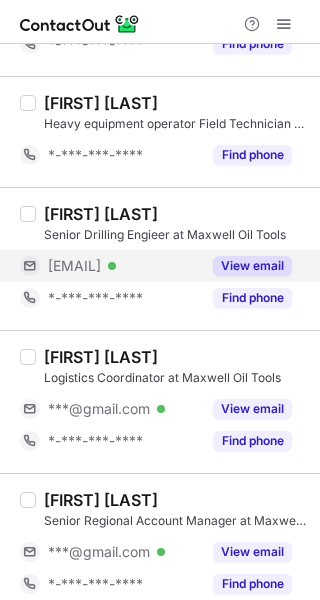 click on "View email" at bounding box center [252, 266] 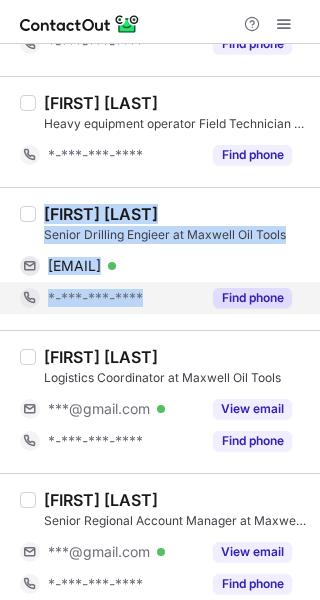 drag, startPoint x: 47, startPoint y: 208, endPoint x: 180, endPoint y: 303, distance: 163.44418 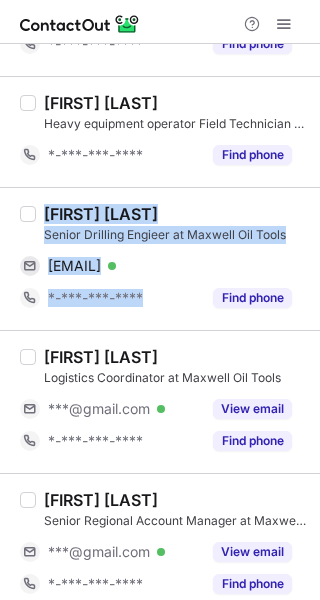 copy on "[FIRST] [LAST] Senior Drilling Engieer at Maxwell Oil Tools [EMAIL] Verified Copy [PHONE]" 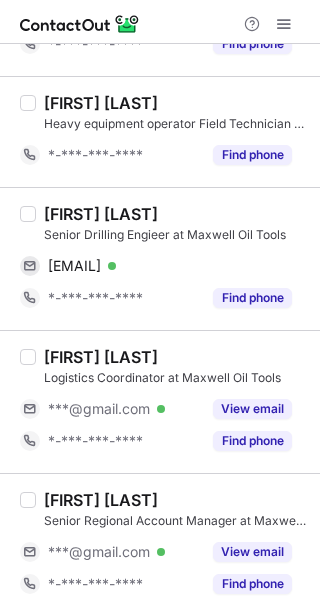 click at bounding box center [160, 22] 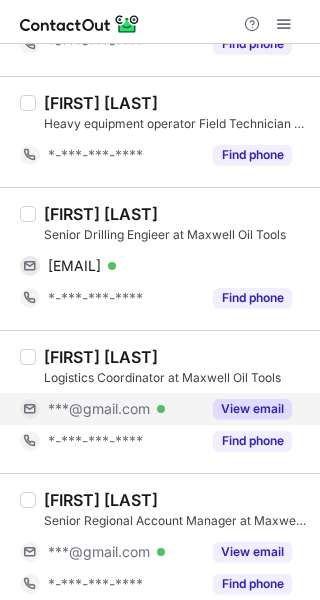 click on "View email" at bounding box center (252, 409) 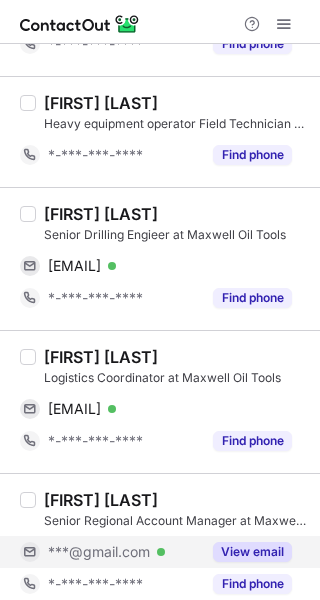 click on "View email" at bounding box center (246, 552) 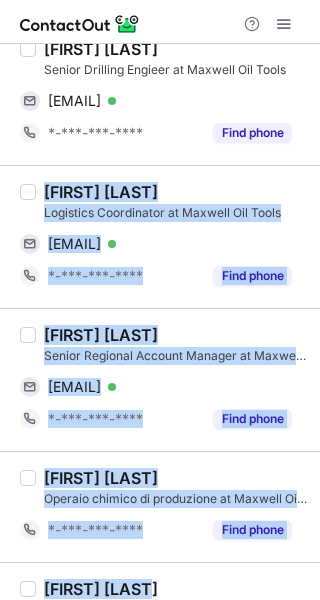 scroll, scrollTop: 506, scrollLeft: 0, axis: vertical 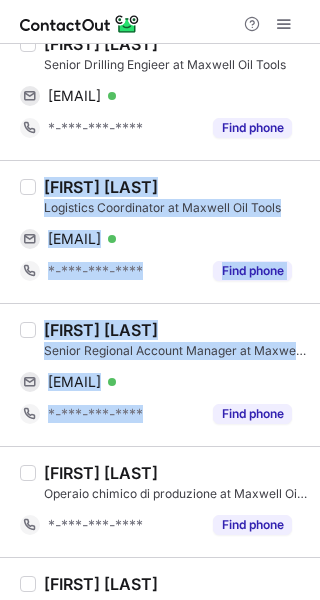 copy on "[FIRST] [LAST] Logistics Coordinator at Maxwell Oil Tools [EMAIL] Verified Copy [PHONE] [FIRST] [LAST] Senior Regional Account Manager at Maxwell Oil Tools [EMAIL] Verified Copy [PHONE]" 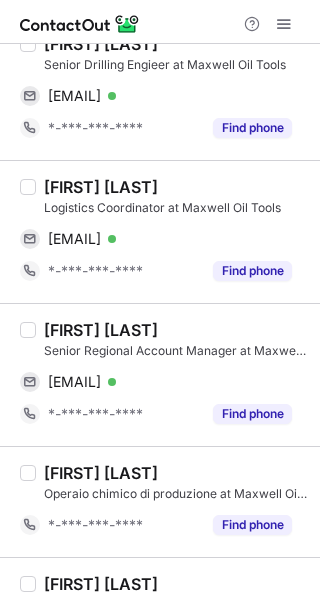 click at bounding box center [160, 22] 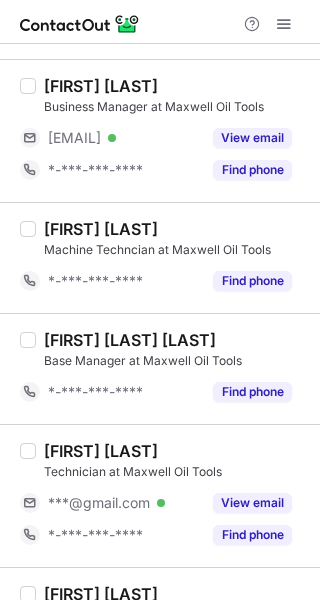 scroll, scrollTop: 1006, scrollLeft: 0, axis: vertical 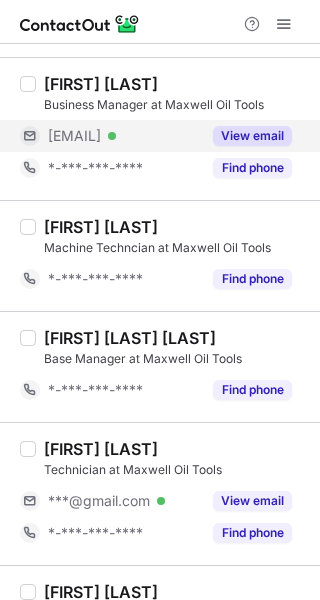 click on "View email" at bounding box center (252, 136) 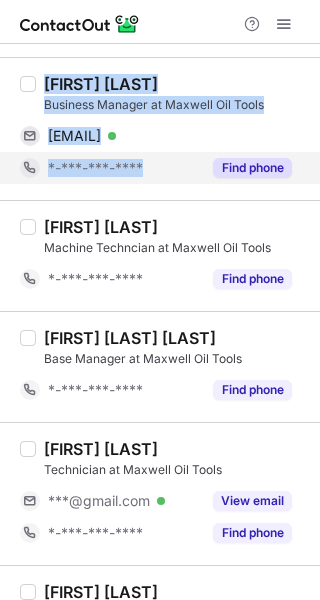 copy on "[FIRST] [LAST] Business Manager at Maxwell Oil Tools [EMAIL] Verified Copy [PHONE]" 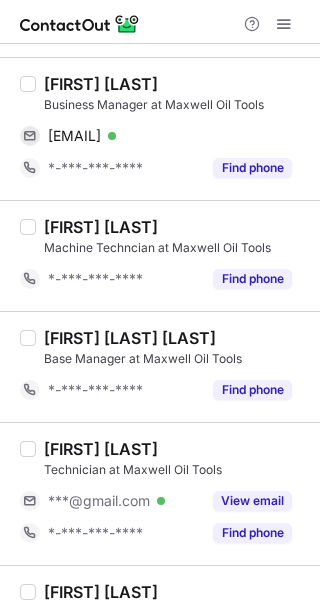 click at bounding box center [160, 22] 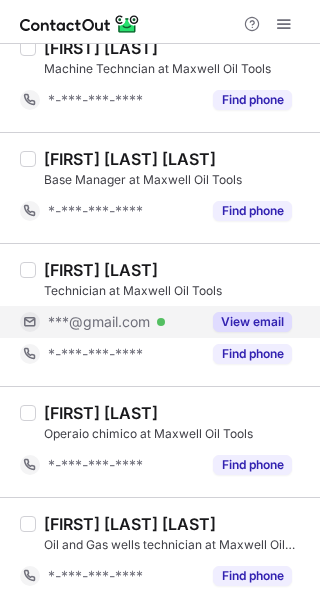 scroll, scrollTop: 1193, scrollLeft: 0, axis: vertical 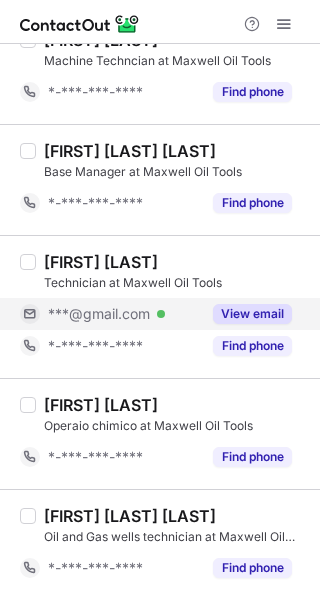 click on "View email" at bounding box center (252, 314) 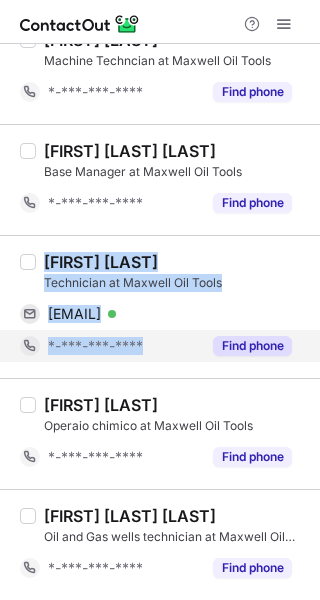 copy on "[FIRST] [LAST] Technician at Maxwell Oil Tools [EMAIL] Verified Copy [PHONE]" 